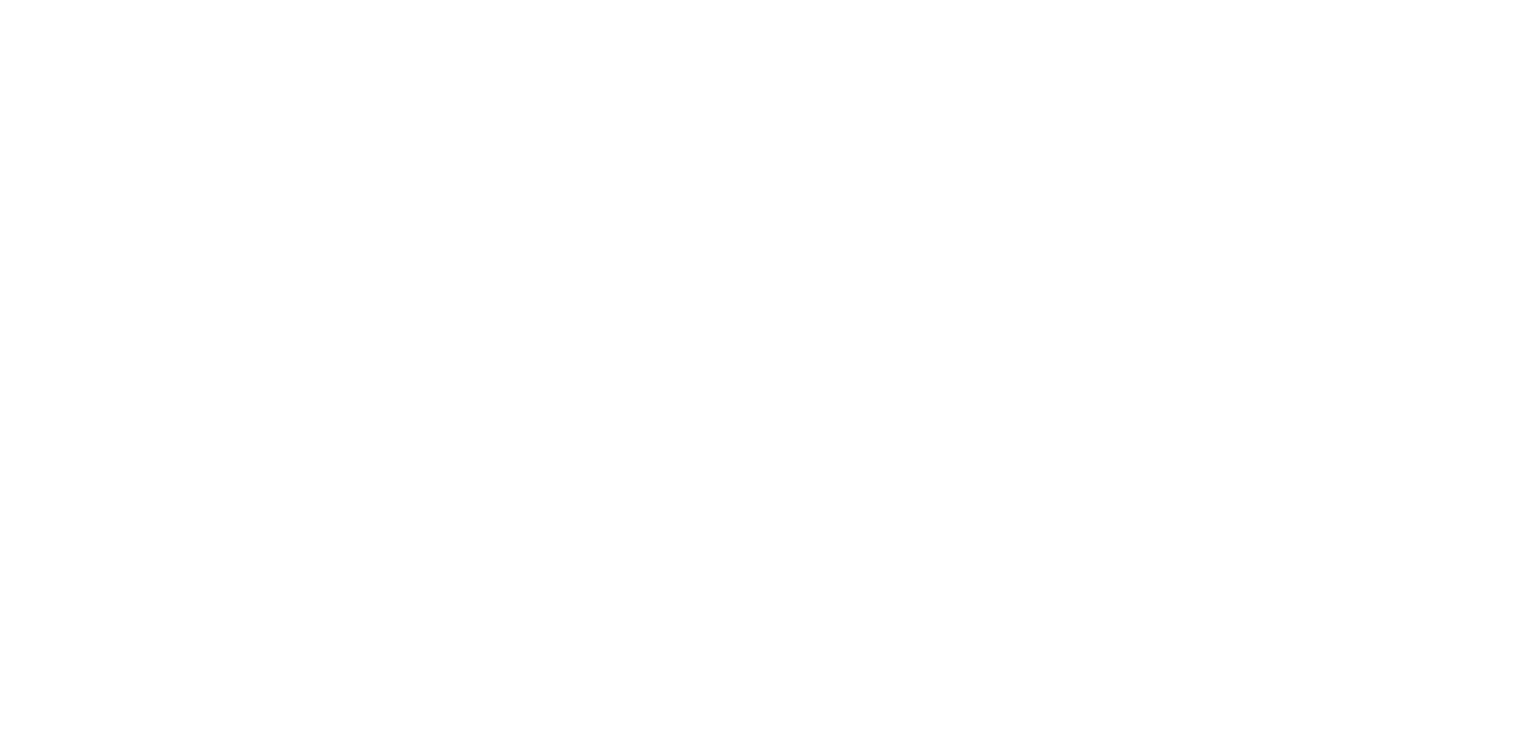 scroll, scrollTop: 0, scrollLeft: 0, axis: both 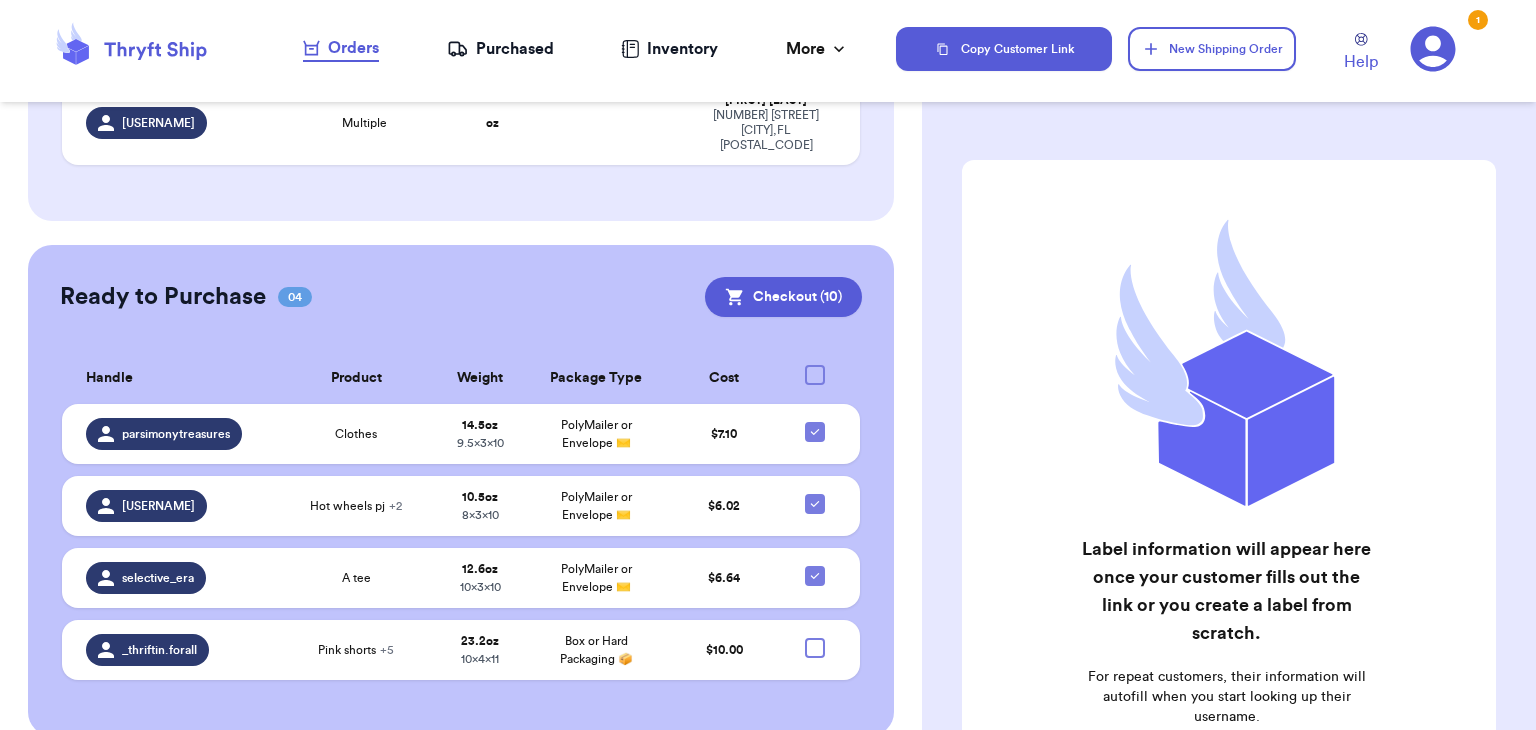 click on "Ready to Purchase 04 Checkout ( 10 ) Checkout ( 10 ) Handle Product Weight Package Type Cost parsimonytreasures Clothes 14.5  oz 9.5  x  3  x  10 PolyMailer or Envelope ✉️ $ 7.10 [USERNAME] Hot wheels pj  + 2 10.5  oz 8  x  3  x  10 PolyMailer or Envelope ✉️ $ 6.02 selective_era A tee 12.6  oz 10  x  3  x  10 PolyMailer or Envelope ✉️ $ 6.64 _thriftin.forall Pink shorts  + 5 23.2  oz 10  x  4  x  11 Box or Hard Packaging 📦 $ 10.00" at bounding box center (461, 490) 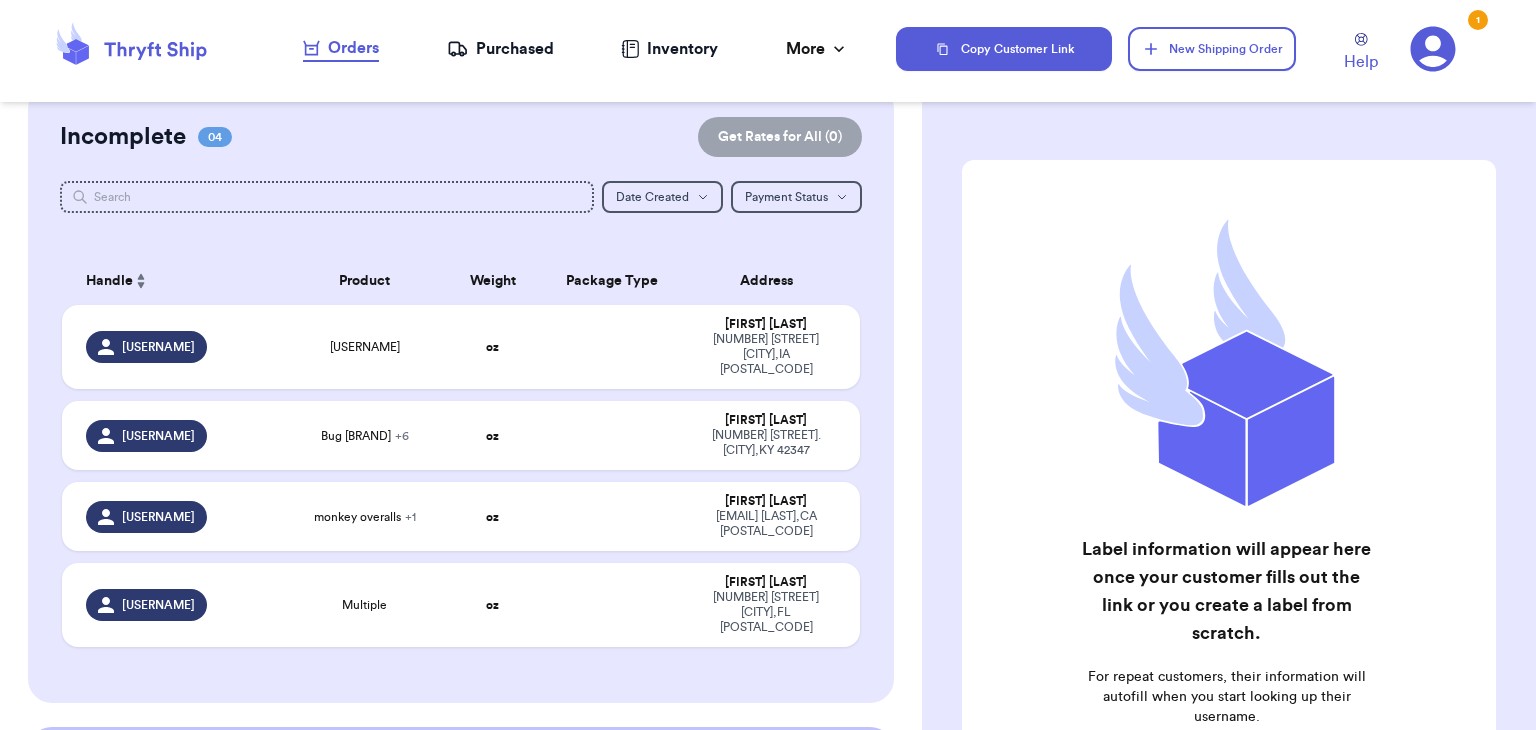 scroll, scrollTop: 32, scrollLeft: 0, axis: vertical 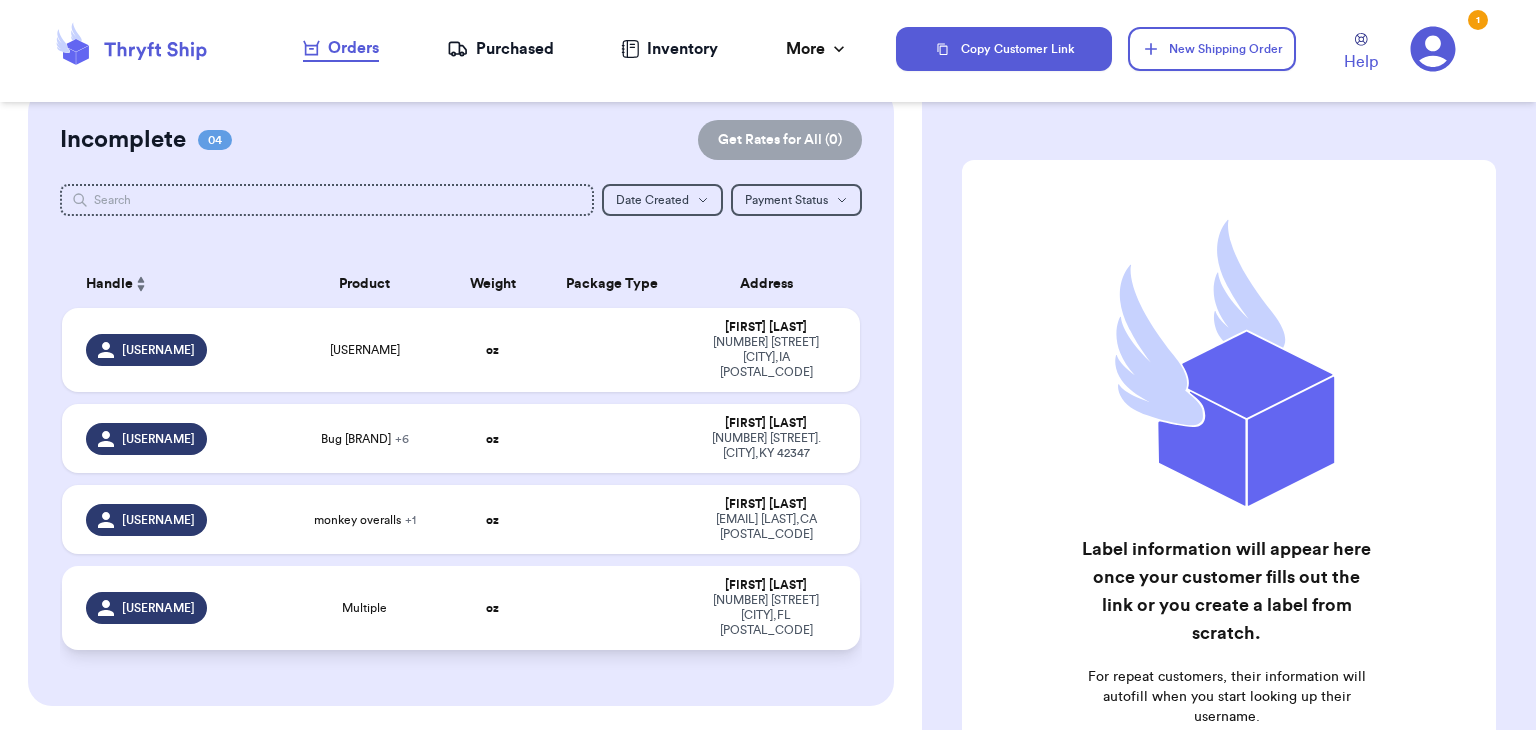 click on "oz" at bounding box center [493, 608] 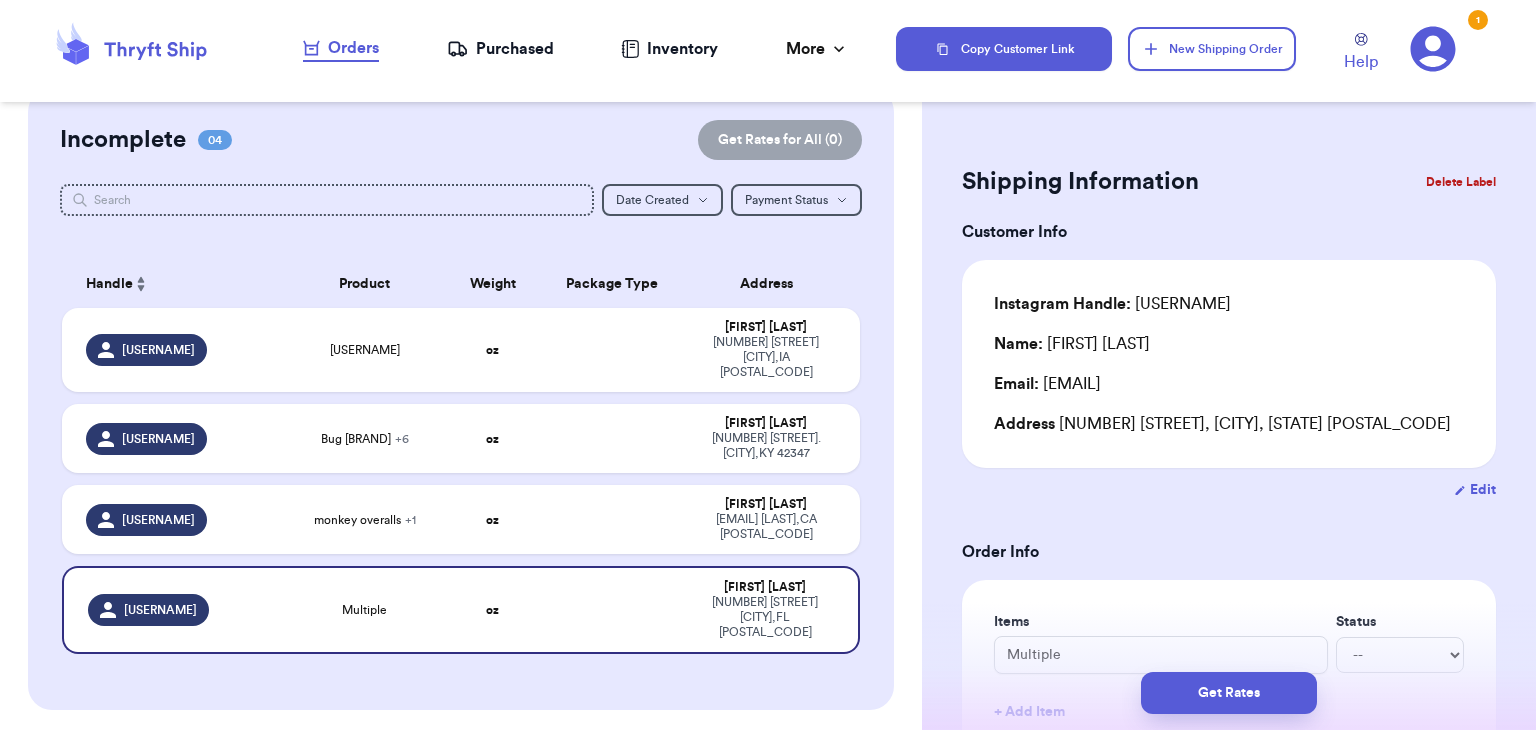 click at bounding box center (461, 228) 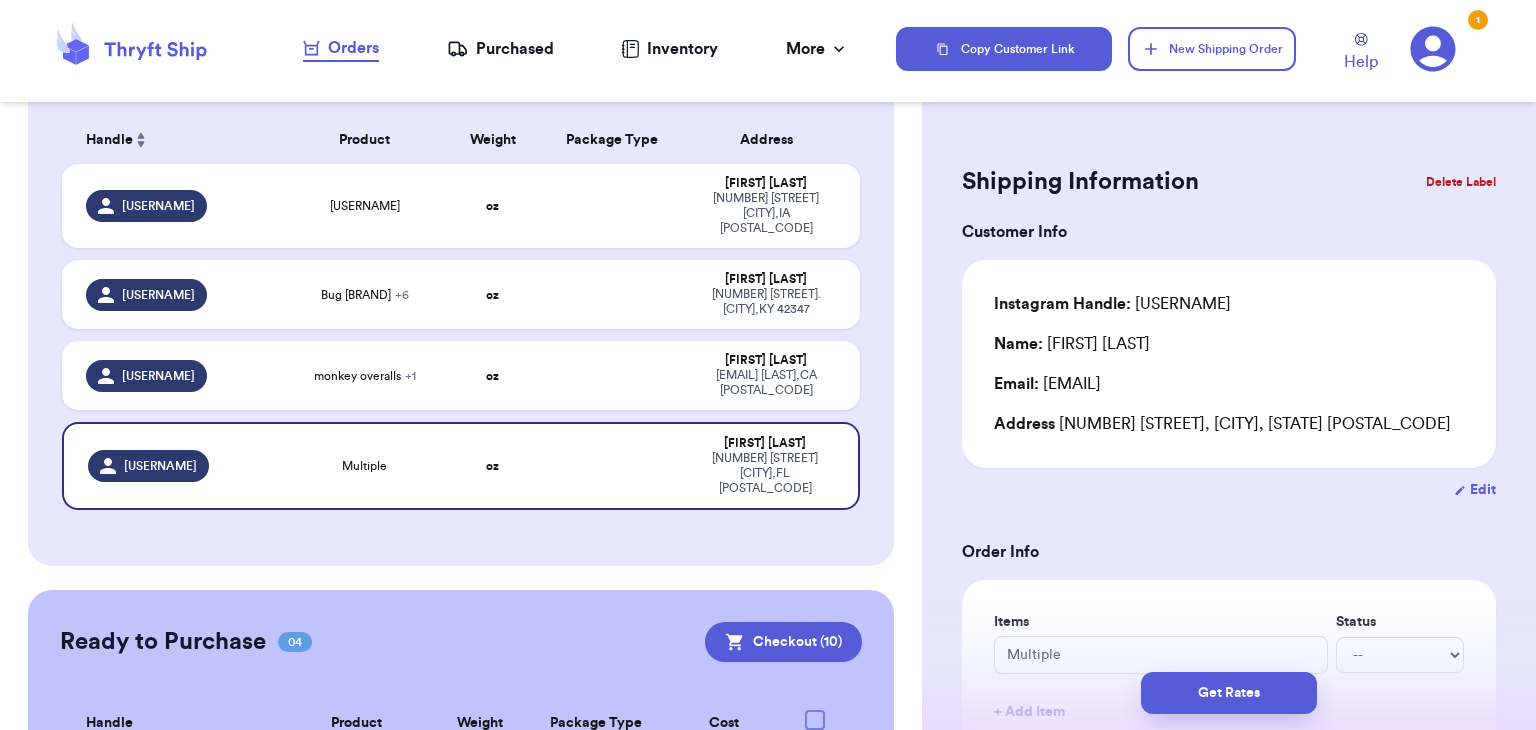 scroll, scrollTop: 180, scrollLeft: 0, axis: vertical 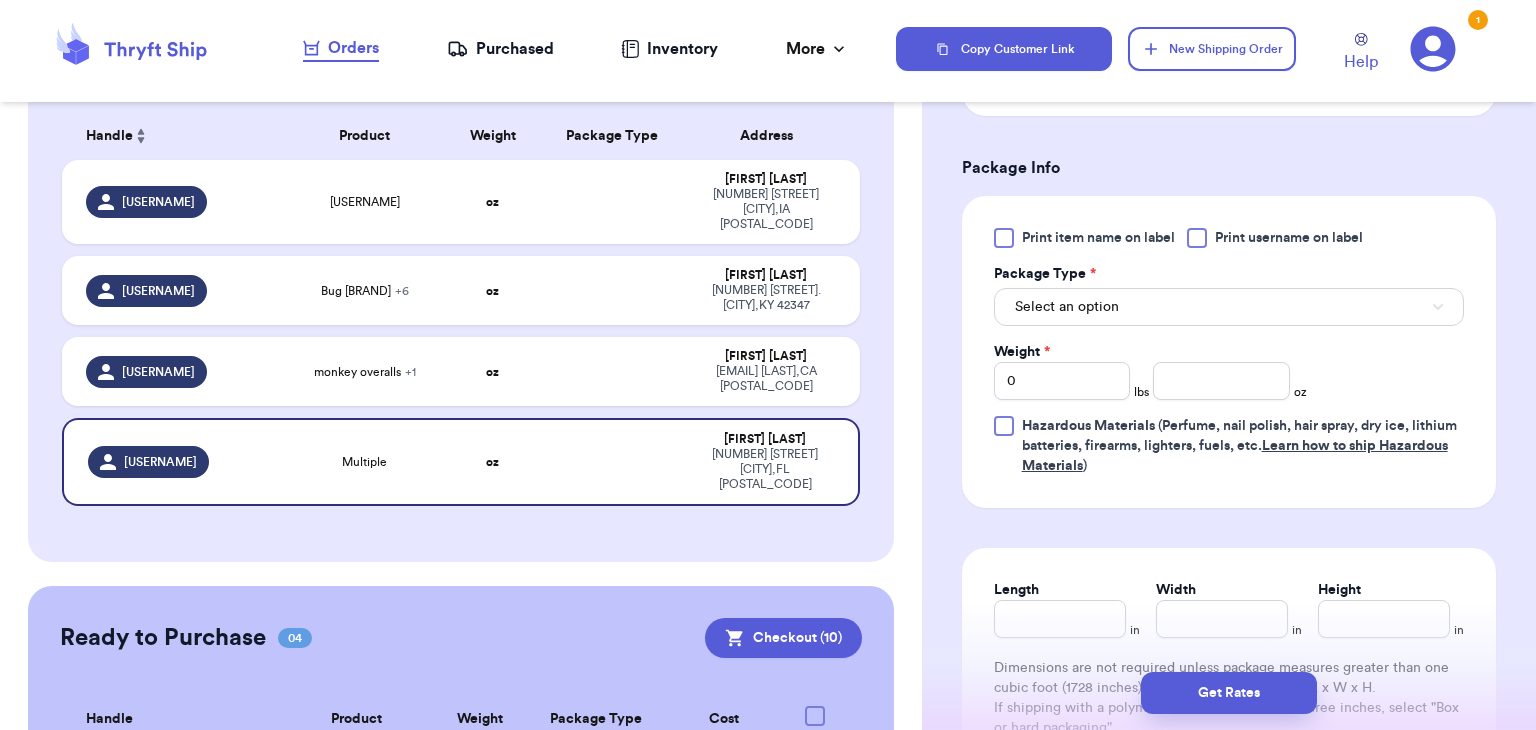 click at bounding box center (1197, 238) 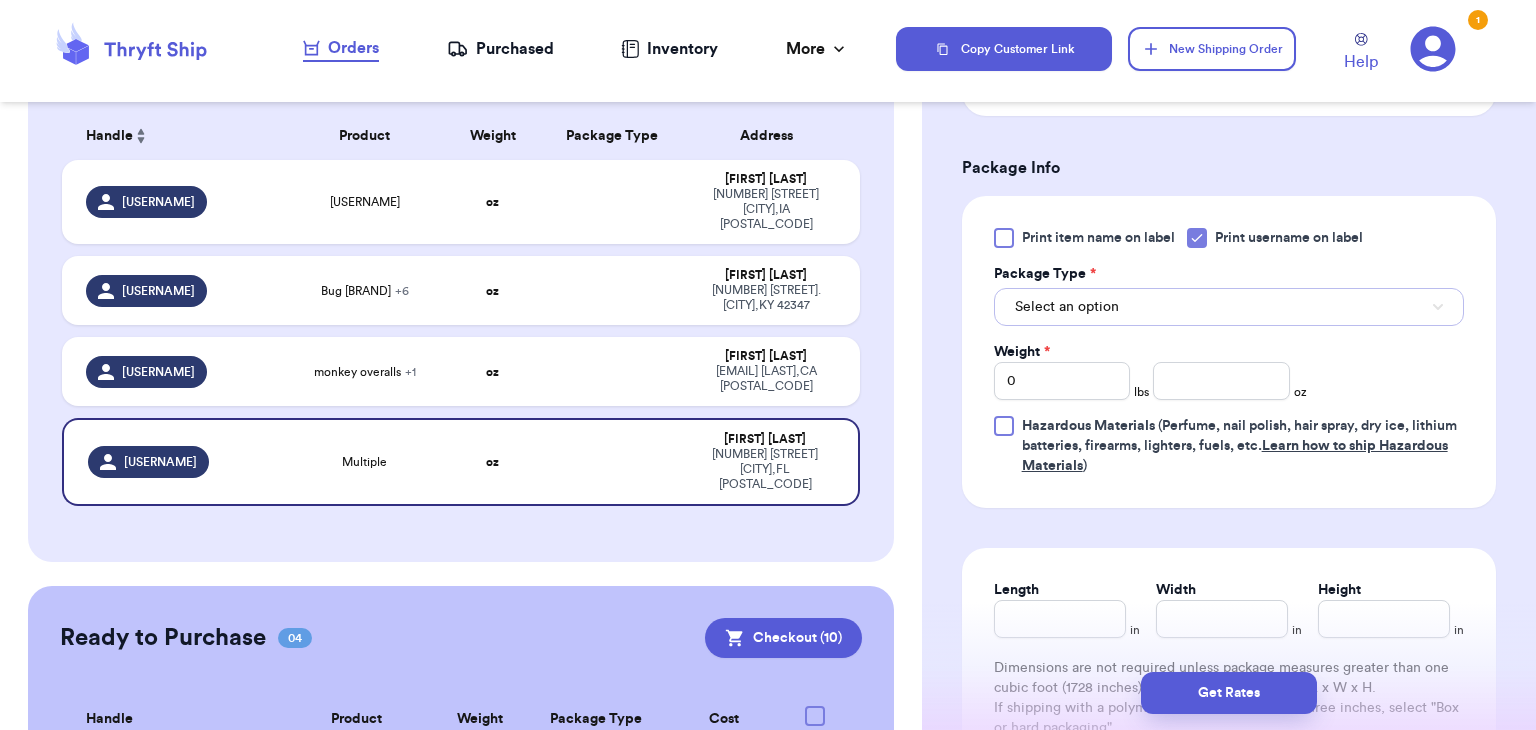 click on "Select an option" at bounding box center [1229, 307] 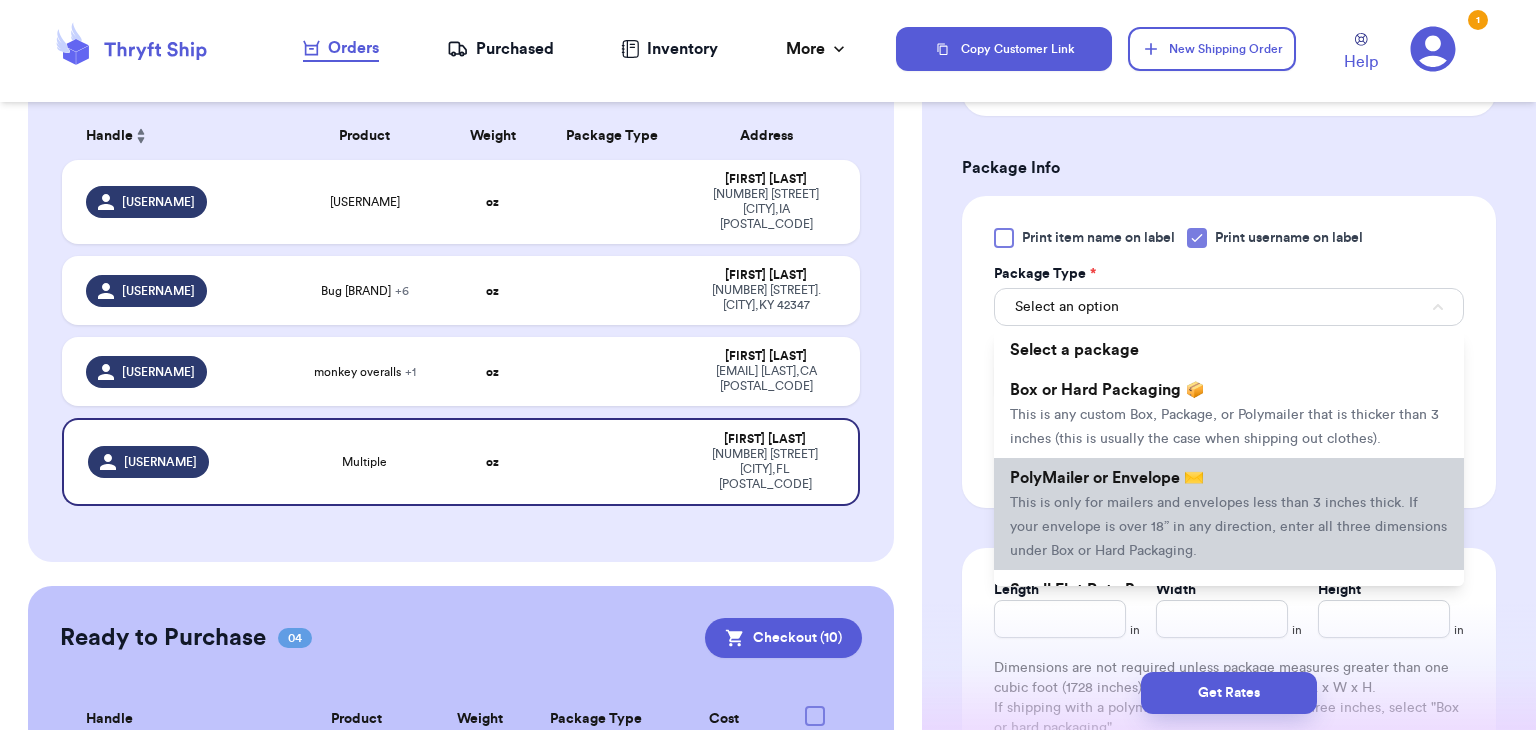 click on "PolyMailer or Envelope ✉️ This is only for mailers and envelopes less than 3 inches thick. If your envelope is over 18” in any direction, enter all three dimensions under Box or Hard Packaging." at bounding box center (1229, 514) 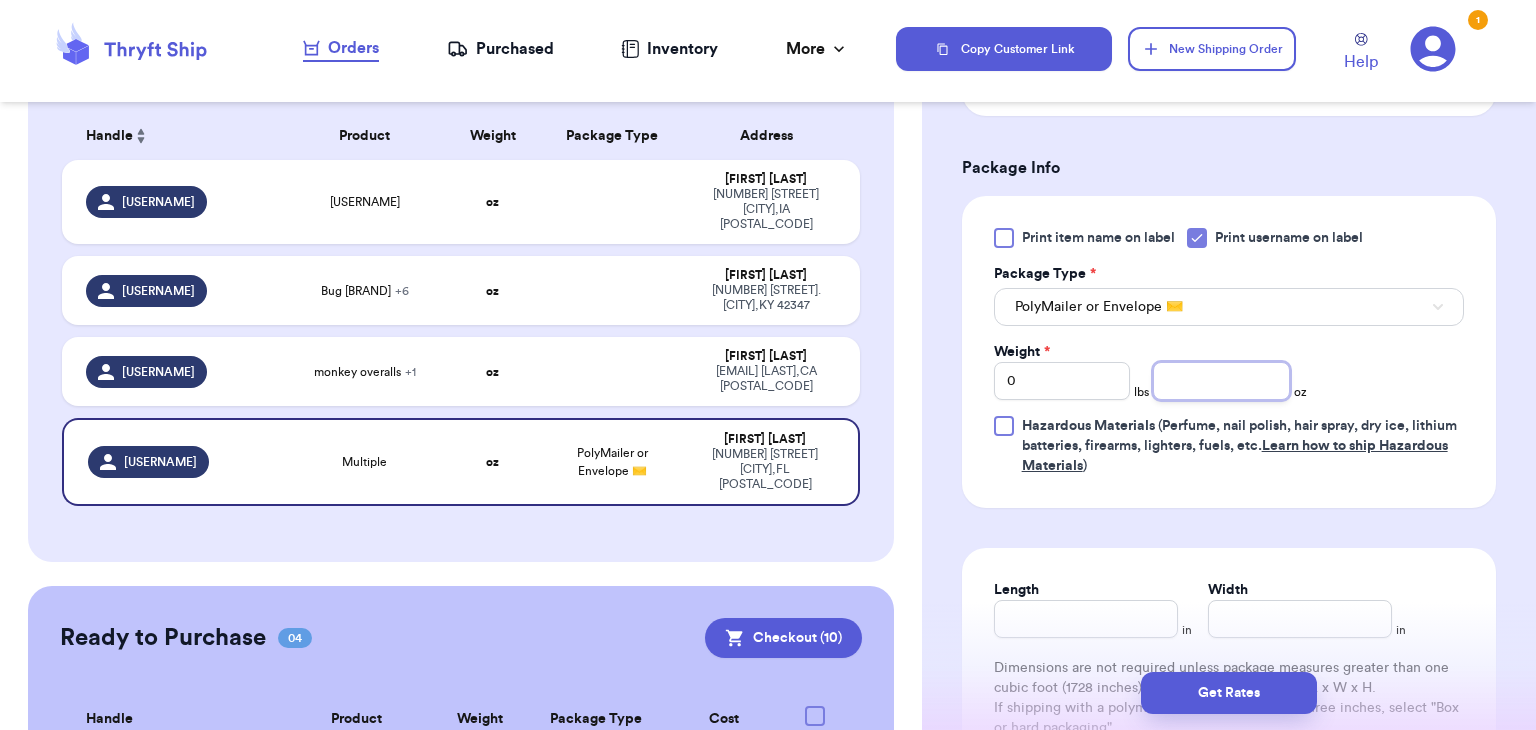click at bounding box center [1221, 381] 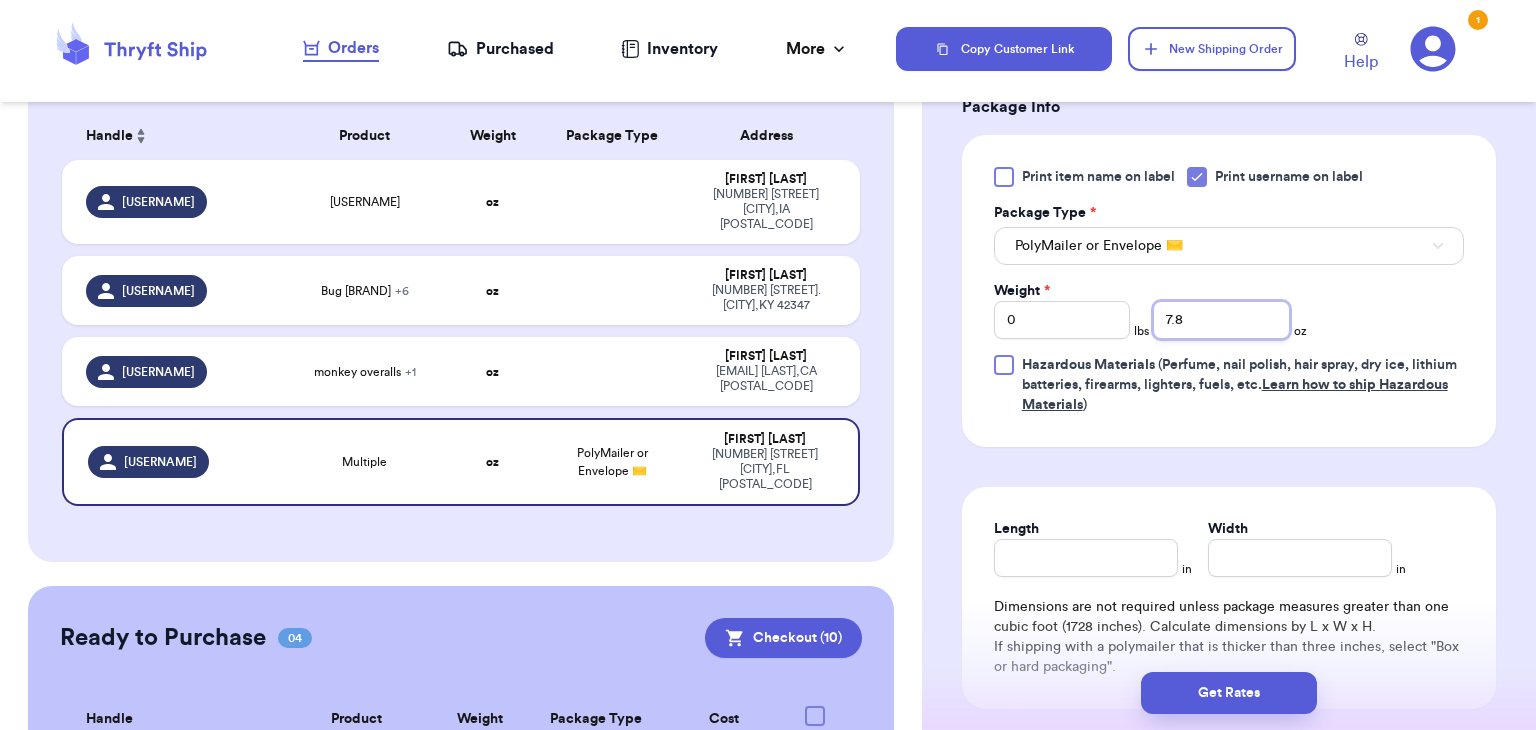 scroll, scrollTop: 795, scrollLeft: 0, axis: vertical 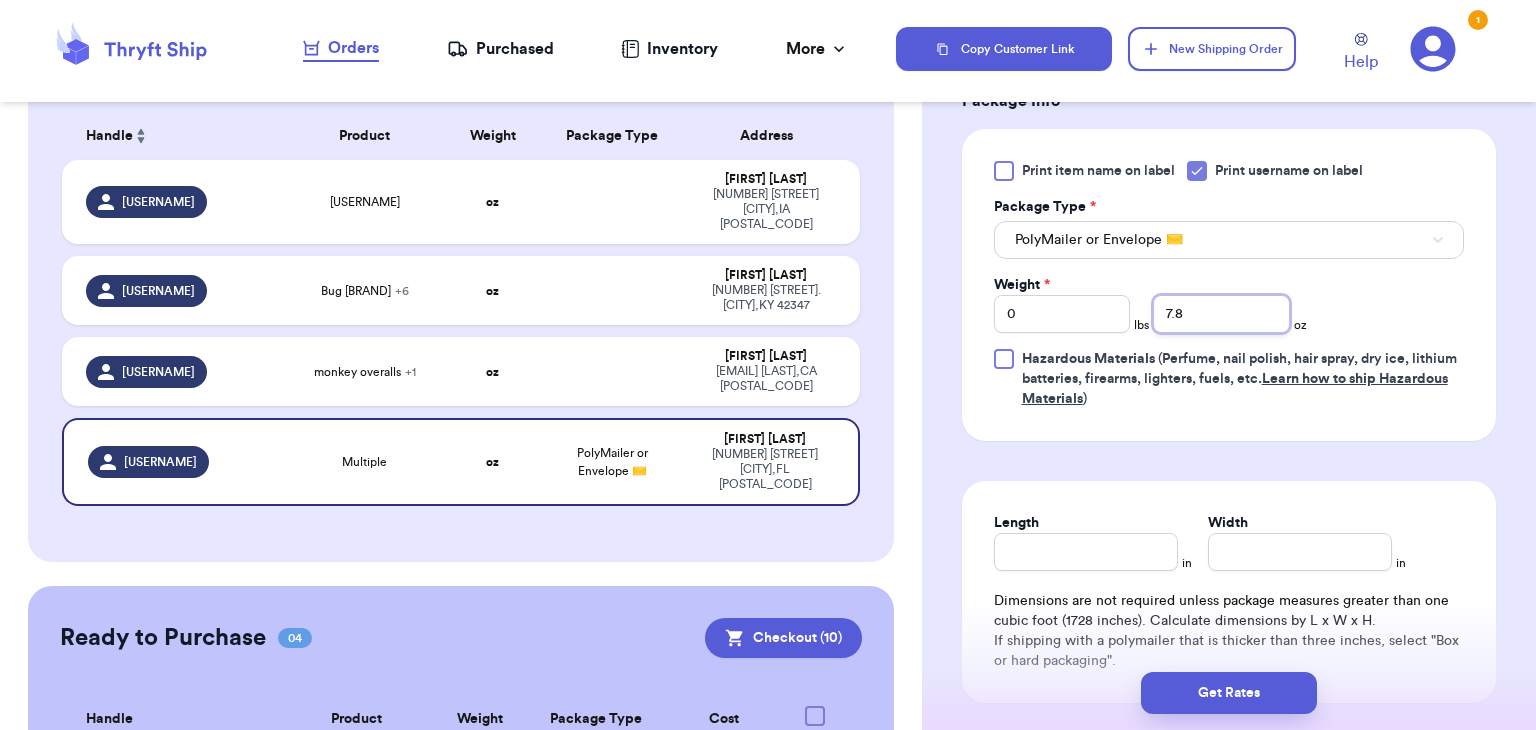 type on "7.8" 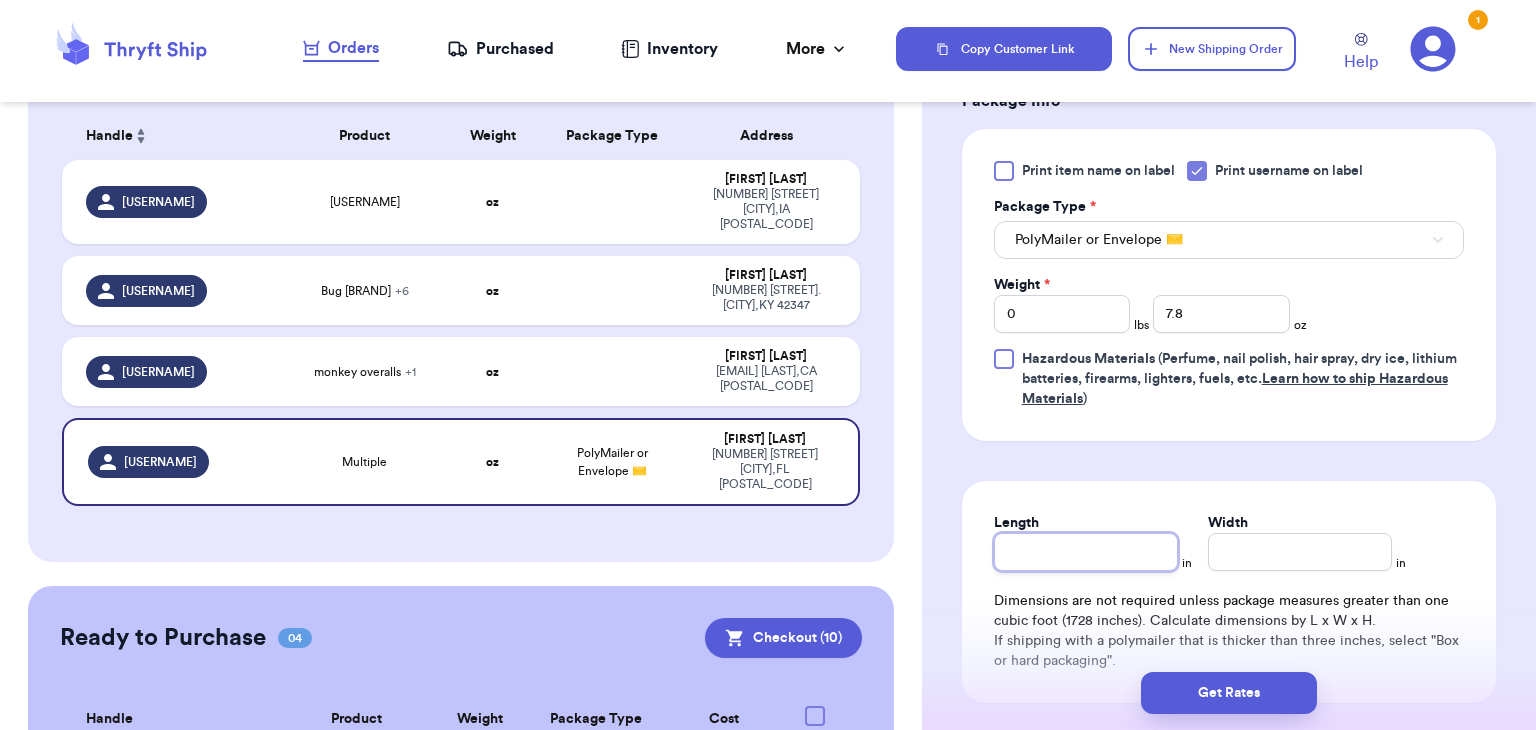 click on "Length" at bounding box center (1086, 552) 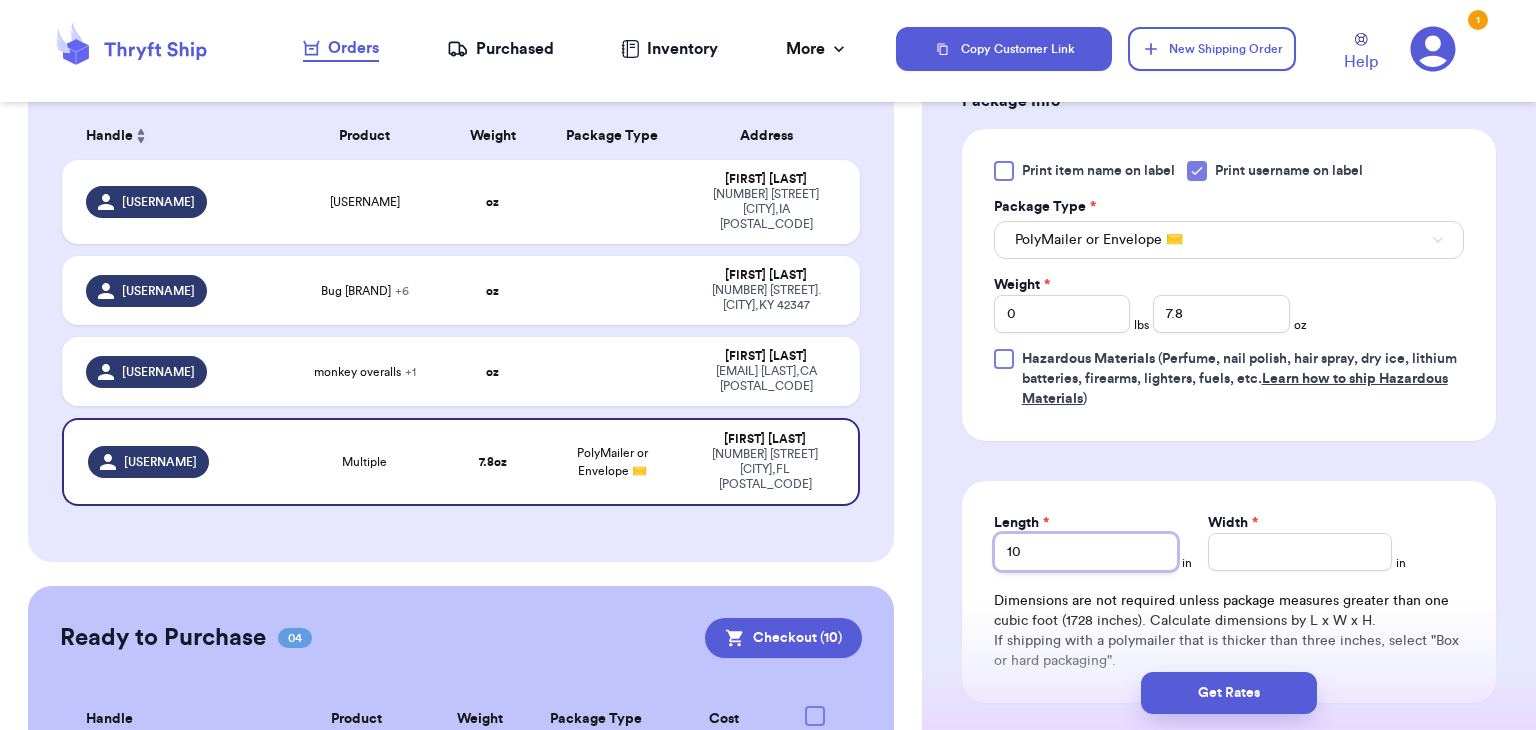 type on "10" 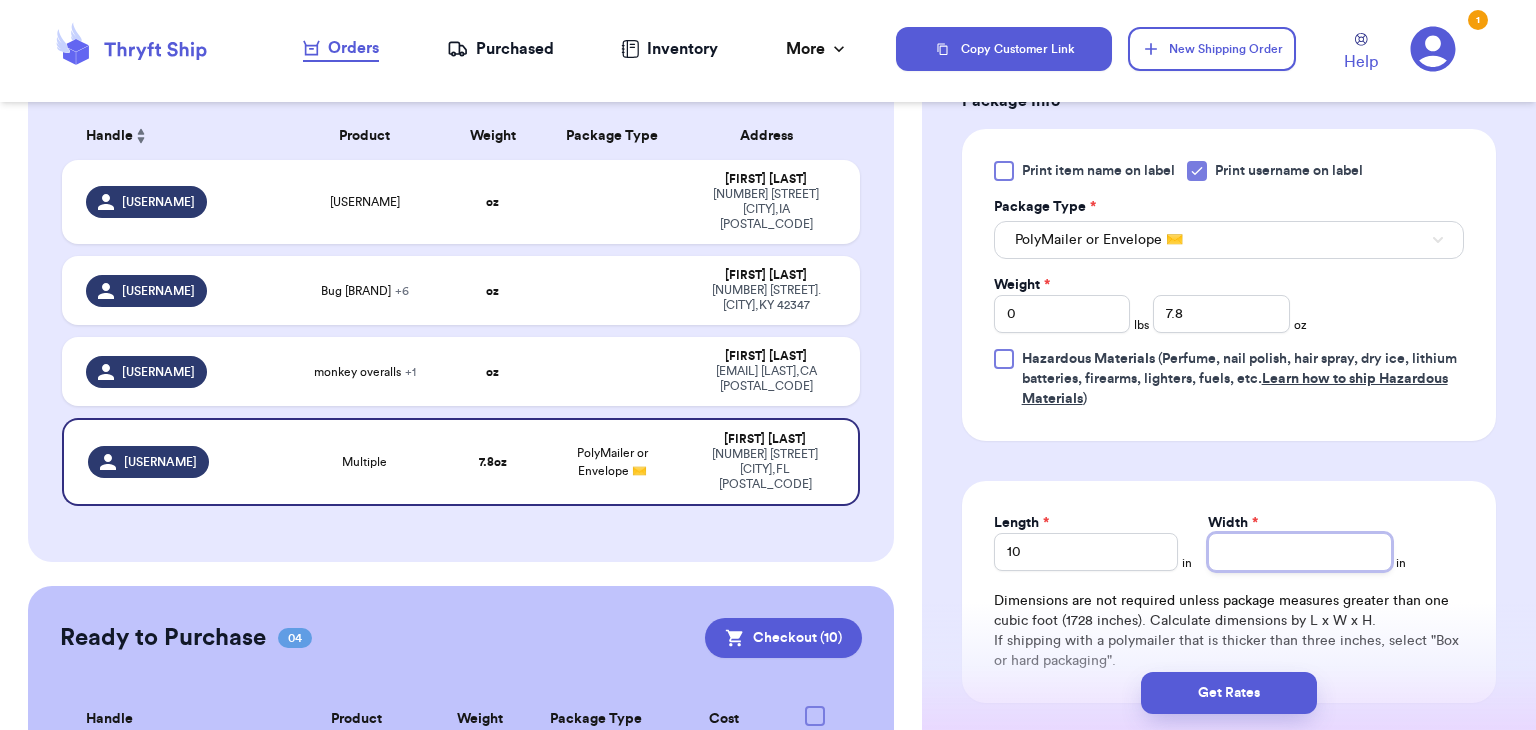 click on "Width *" at bounding box center (1300, 552) 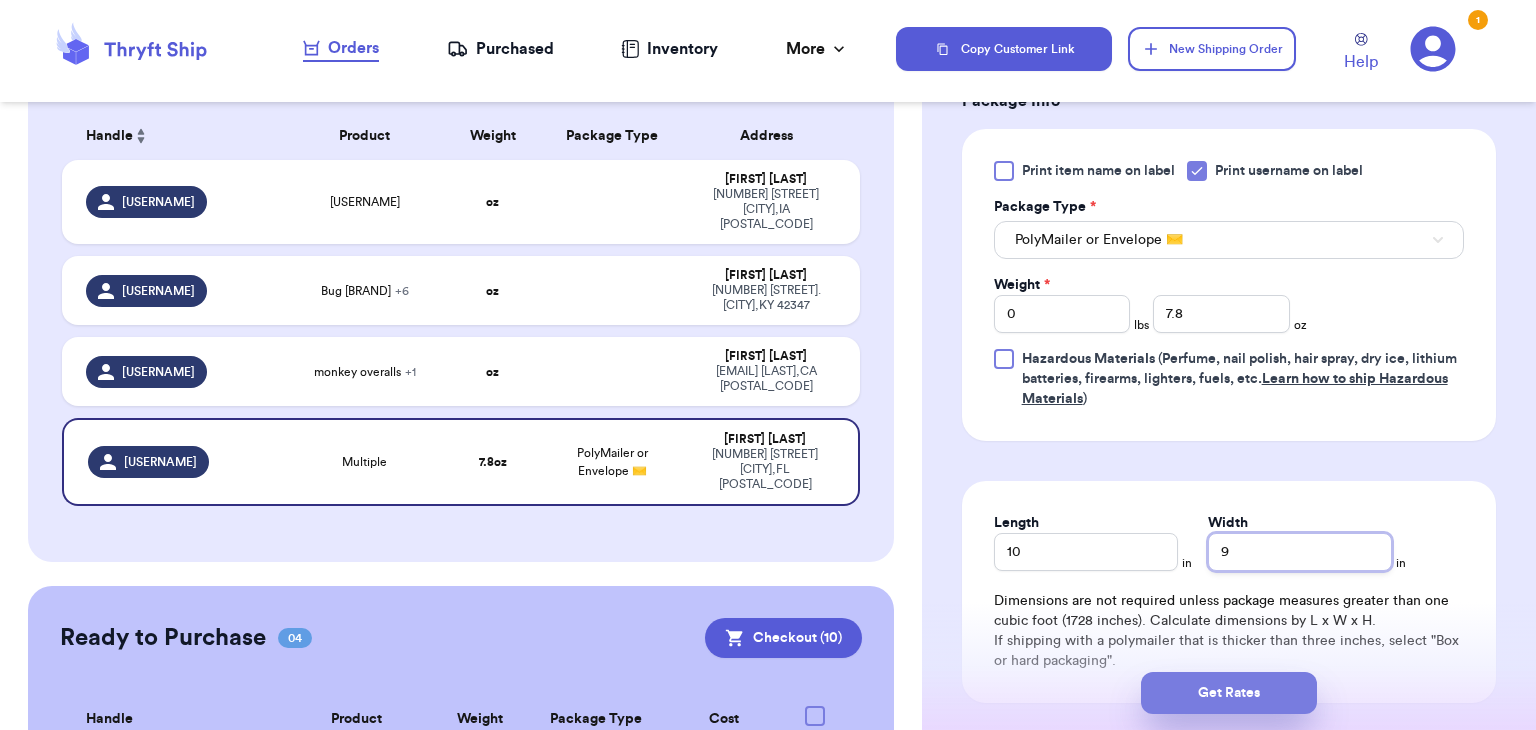type on "9" 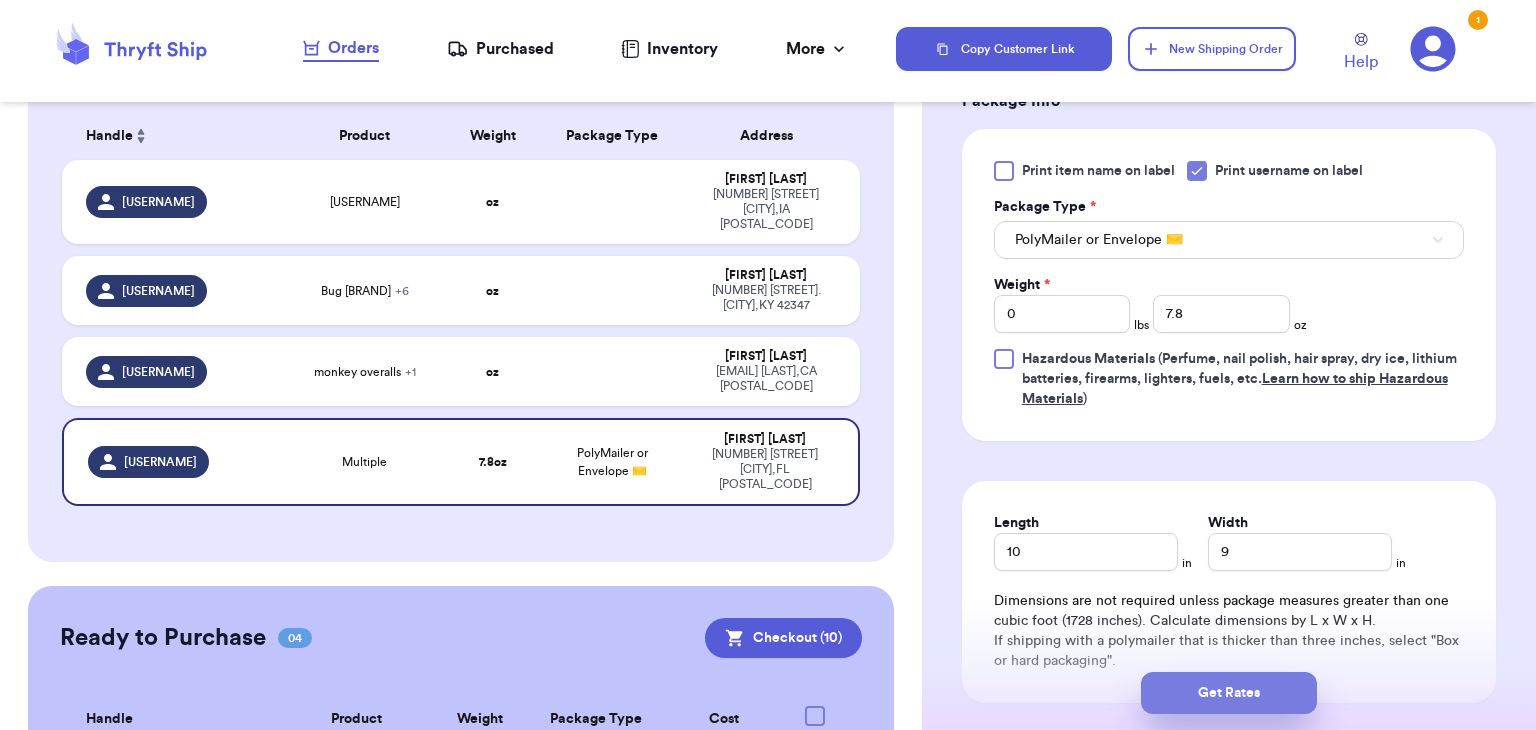 click on "Get Rates" at bounding box center (1229, 693) 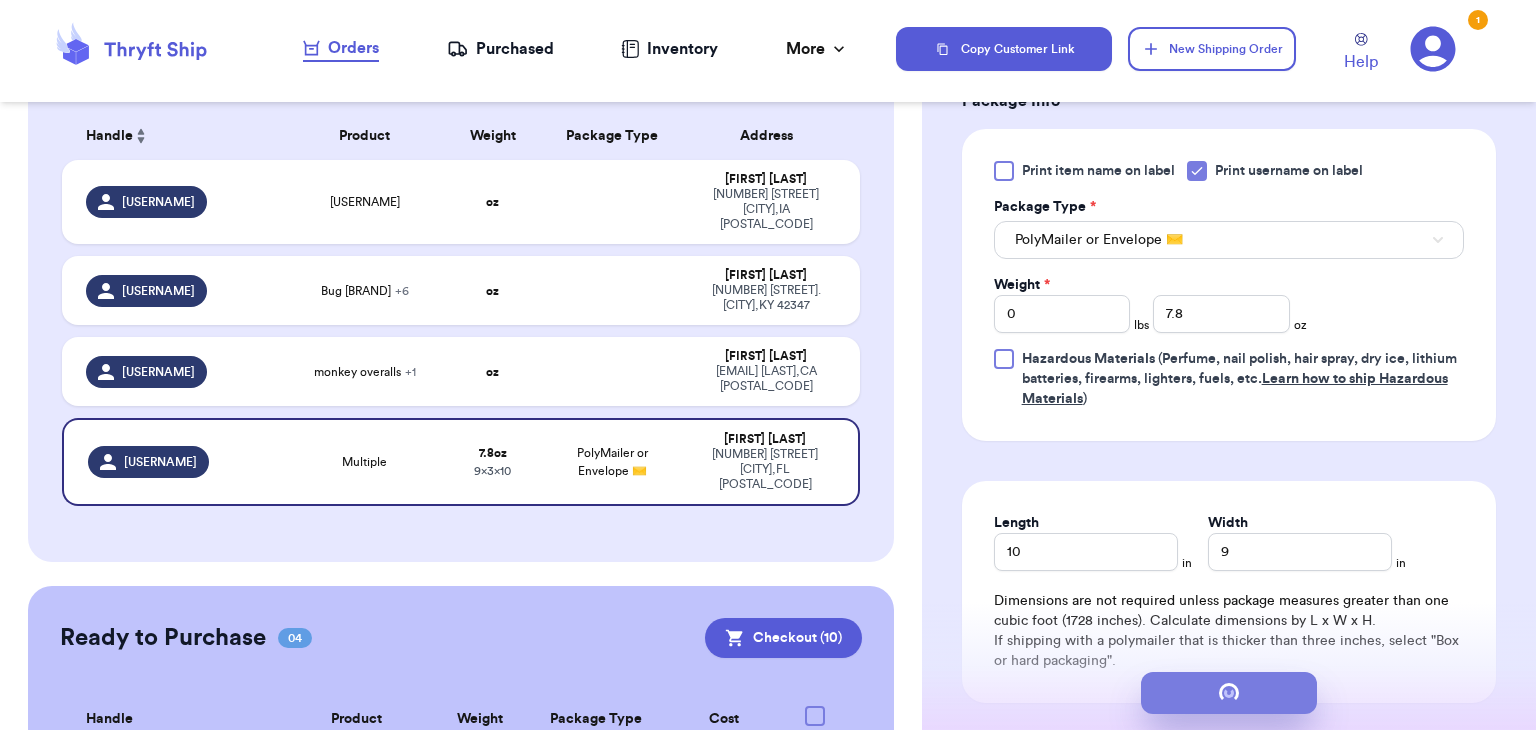 scroll, scrollTop: 0, scrollLeft: 0, axis: both 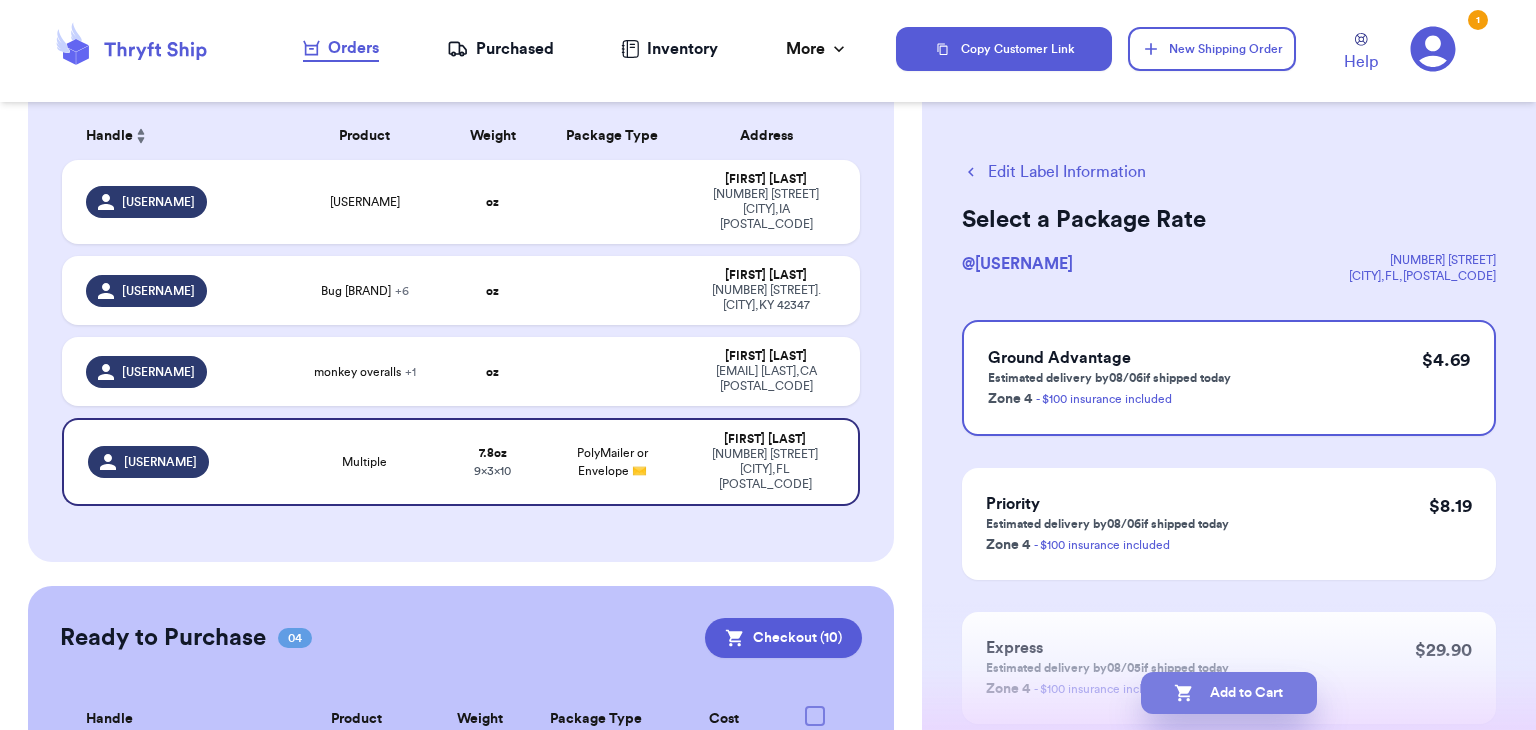 click on "Add to Cart" at bounding box center [1229, 693] 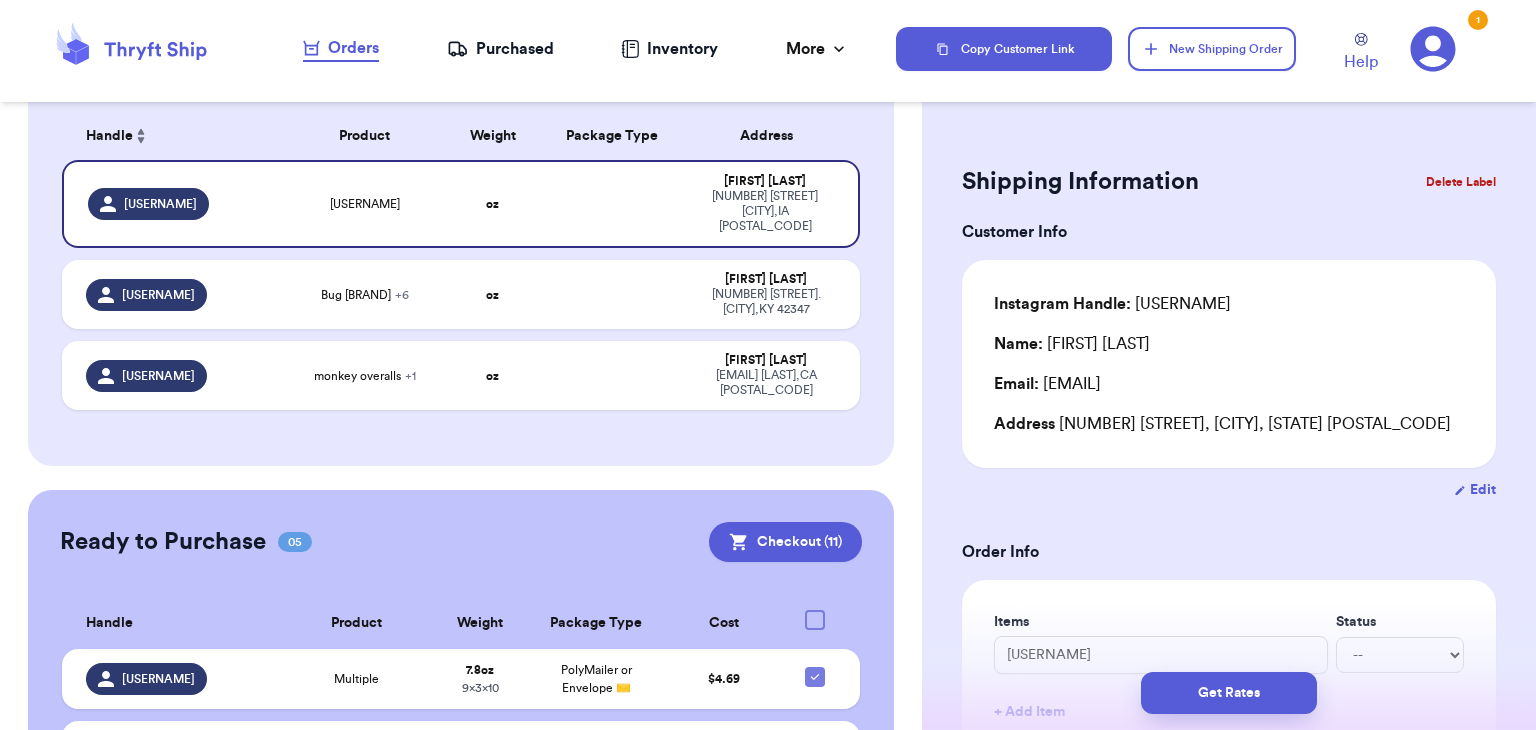 click on "Get Rates" at bounding box center (1229, 693) 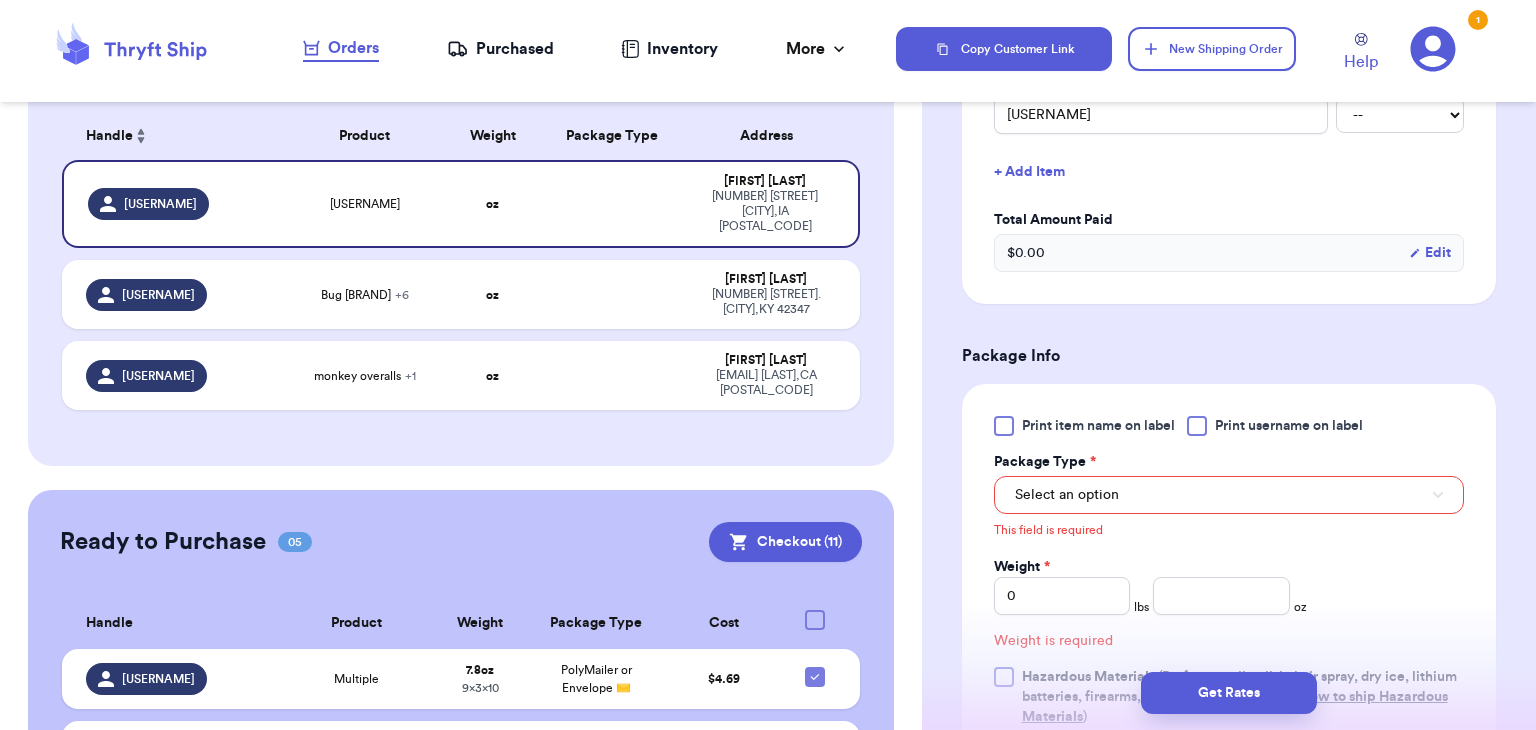 scroll, scrollTop: 616, scrollLeft: 0, axis: vertical 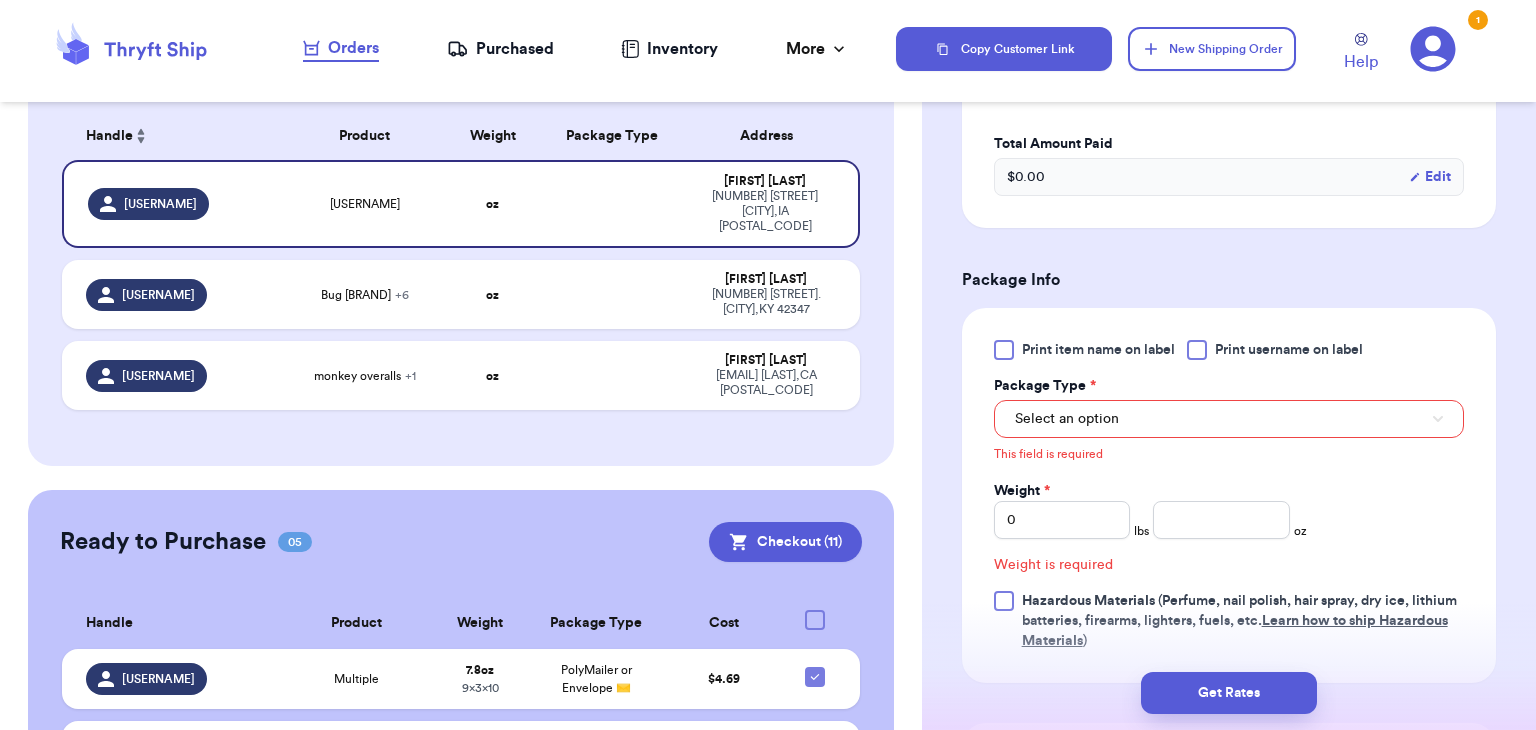 click at bounding box center (1197, 350) 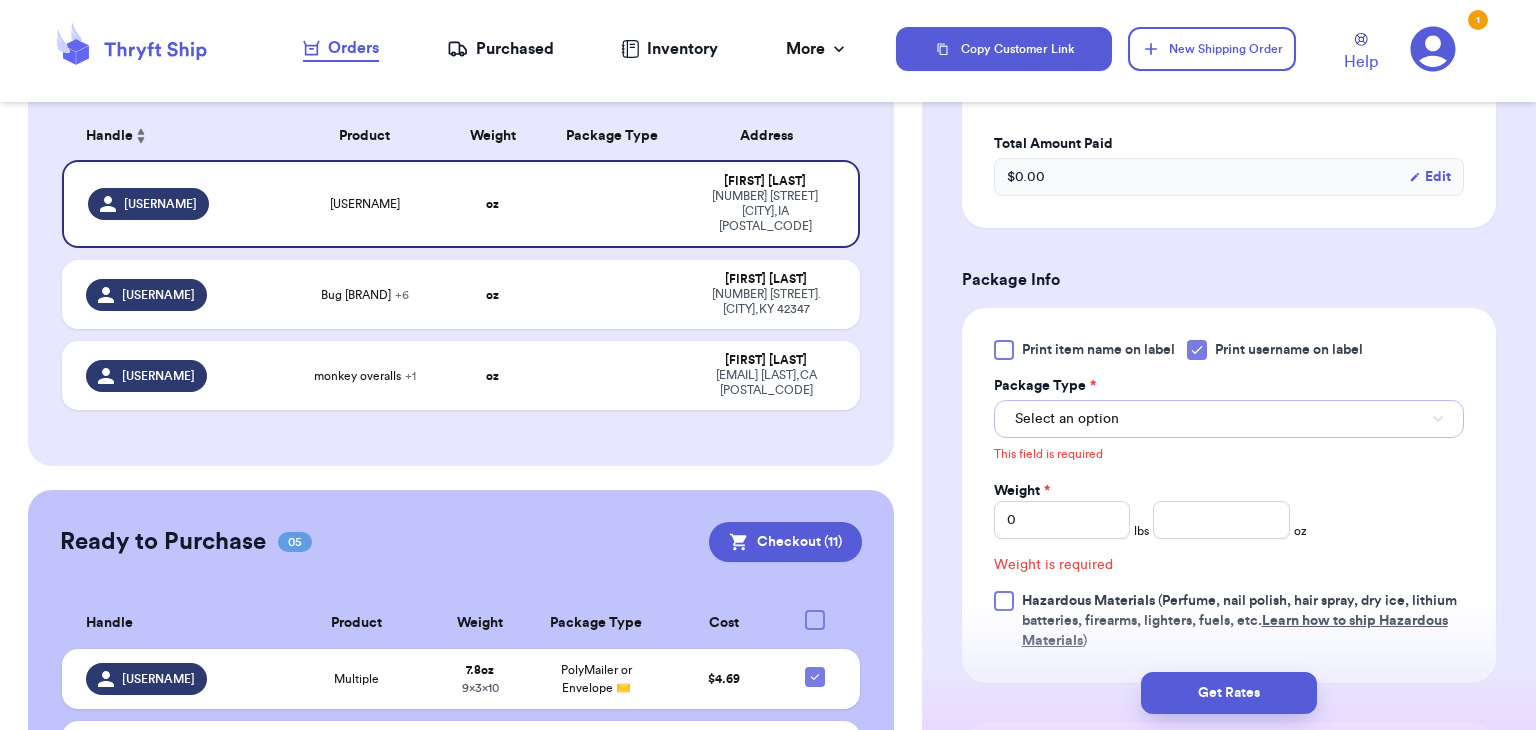 click on "Select an option" at bounding box center (1229, 419) 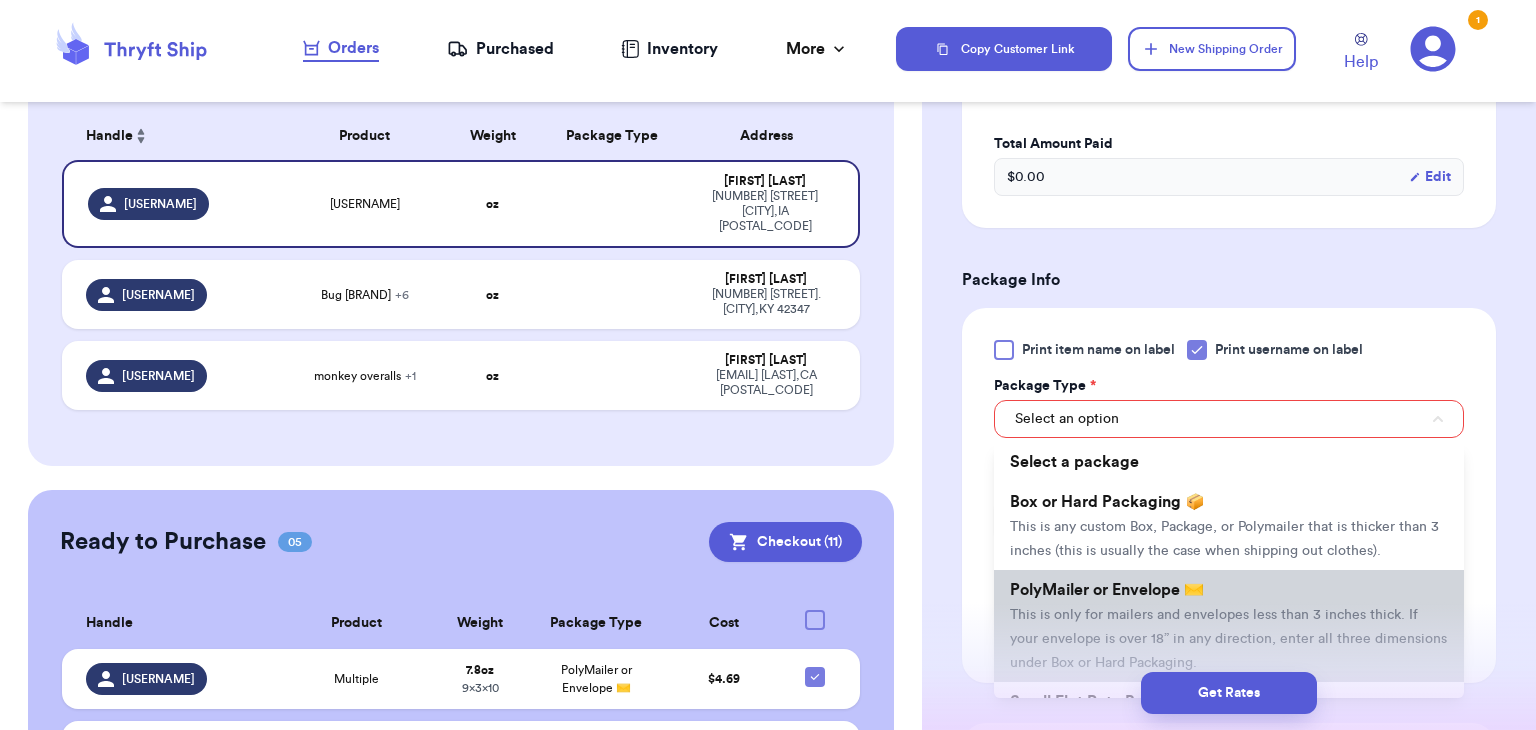 click on "This is only for mailers and envelopes less than 3 inches thick. If your envelope is over 18” in any direction, enter all three dimensions under Box or Hard Packaging." at bounding box center (1228, 639) 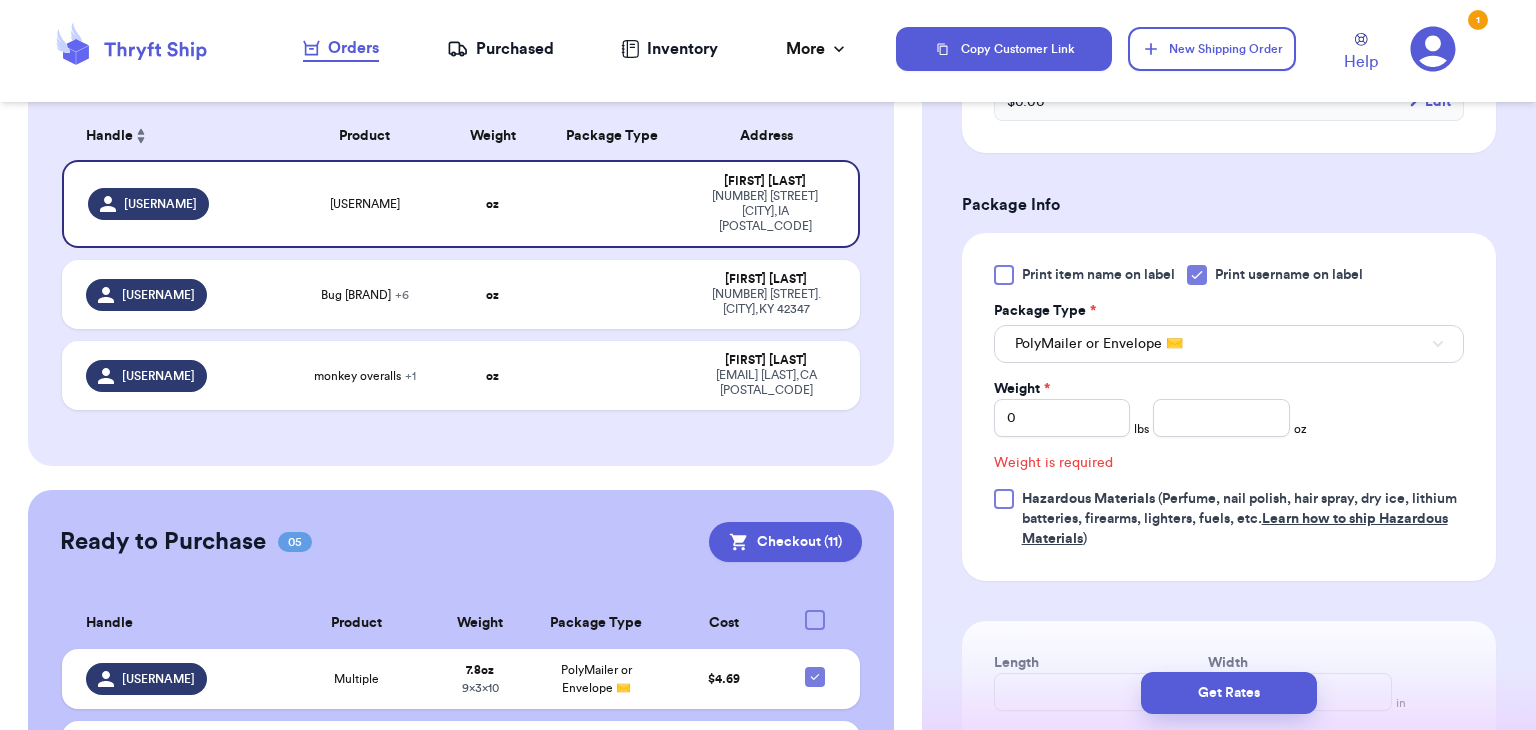 scroll, scrollTop: 743, scrollLeft: 0, axis: vertical 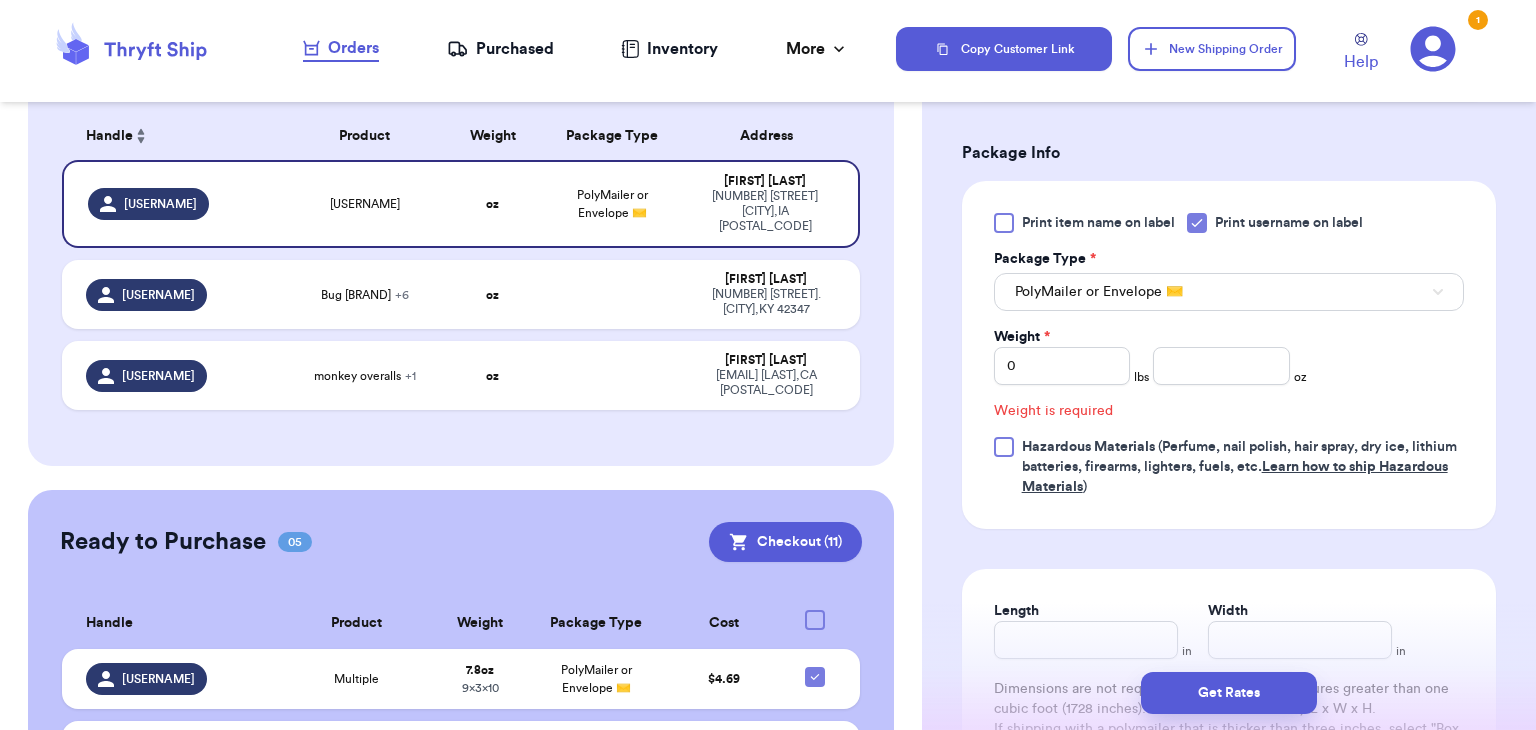 type 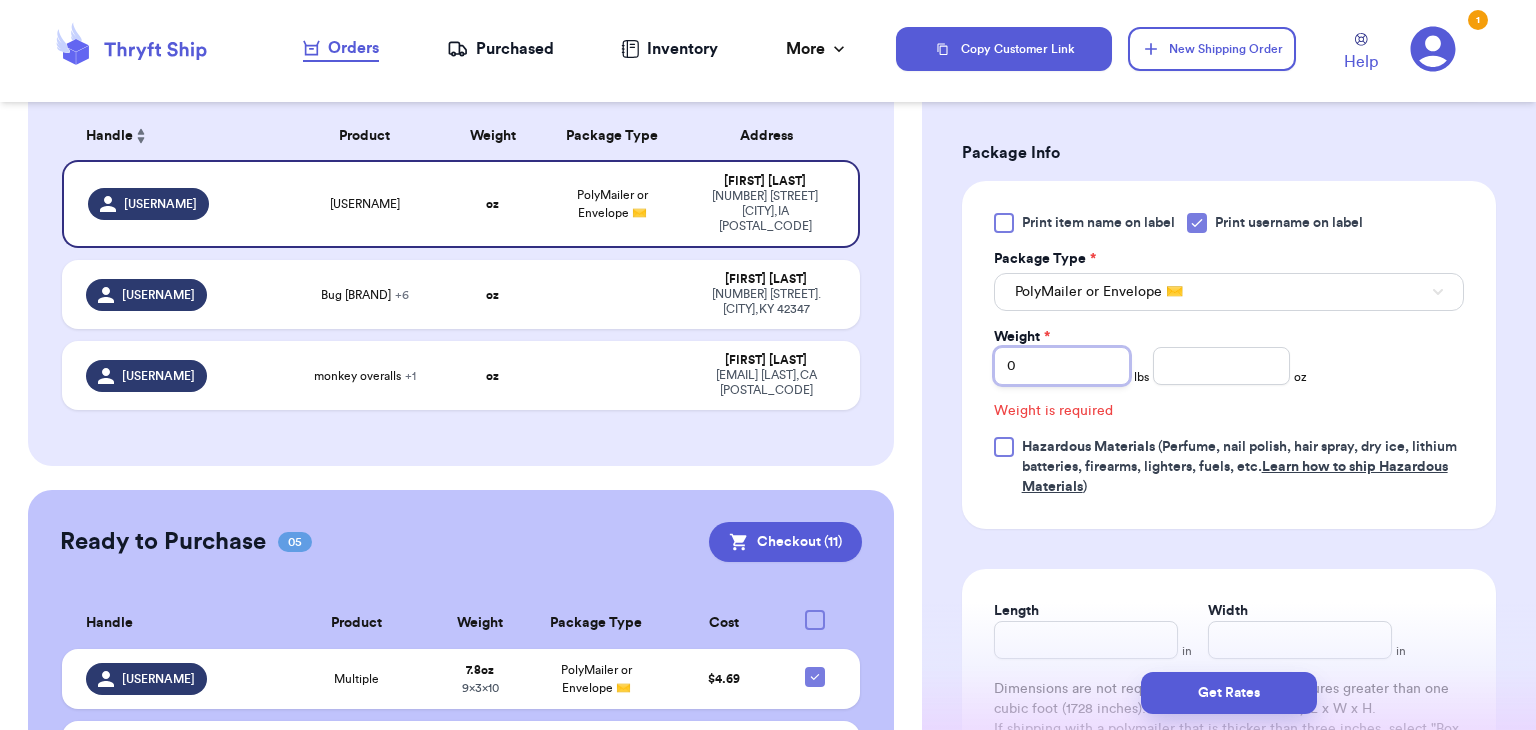 click on "0" at bounding box center (1062, 366) 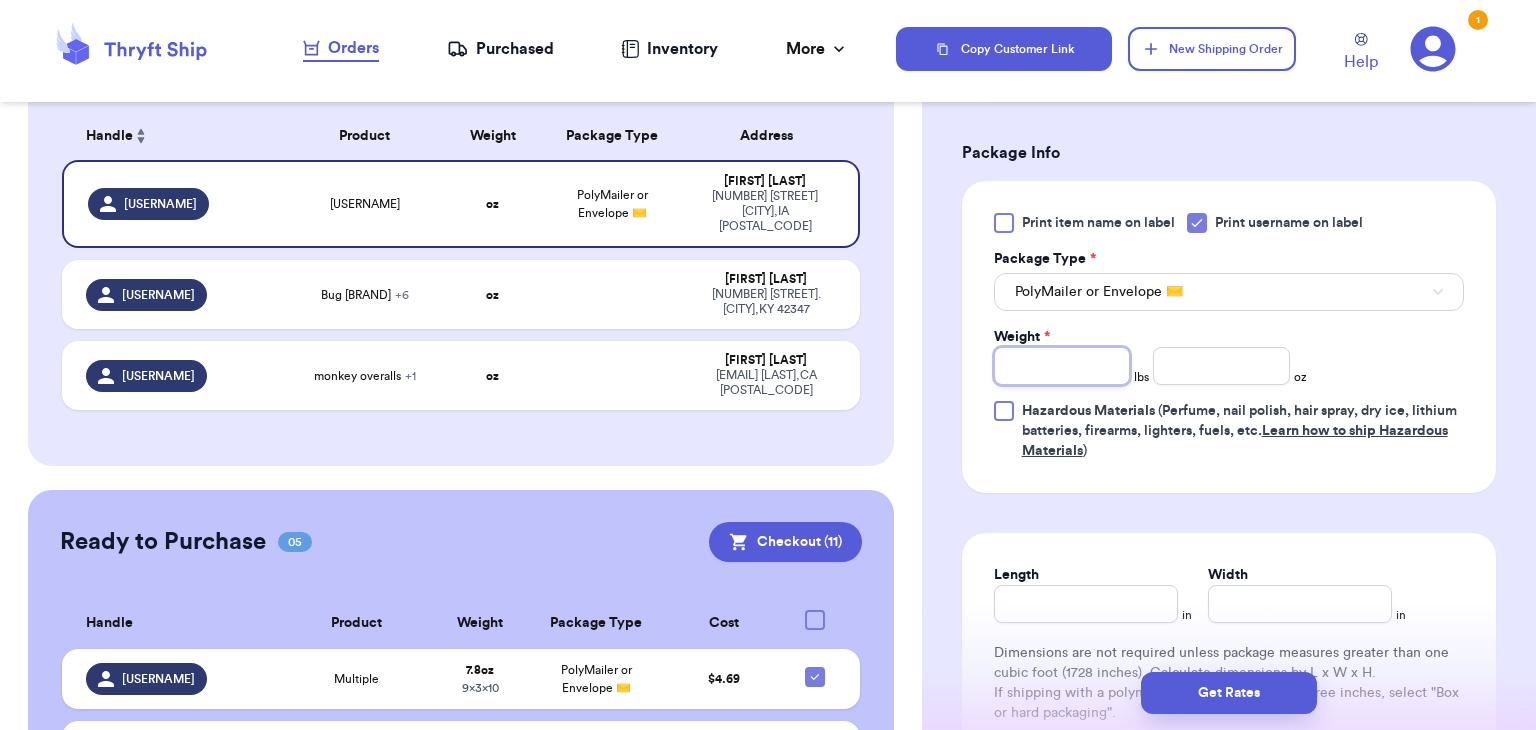 type on "1" 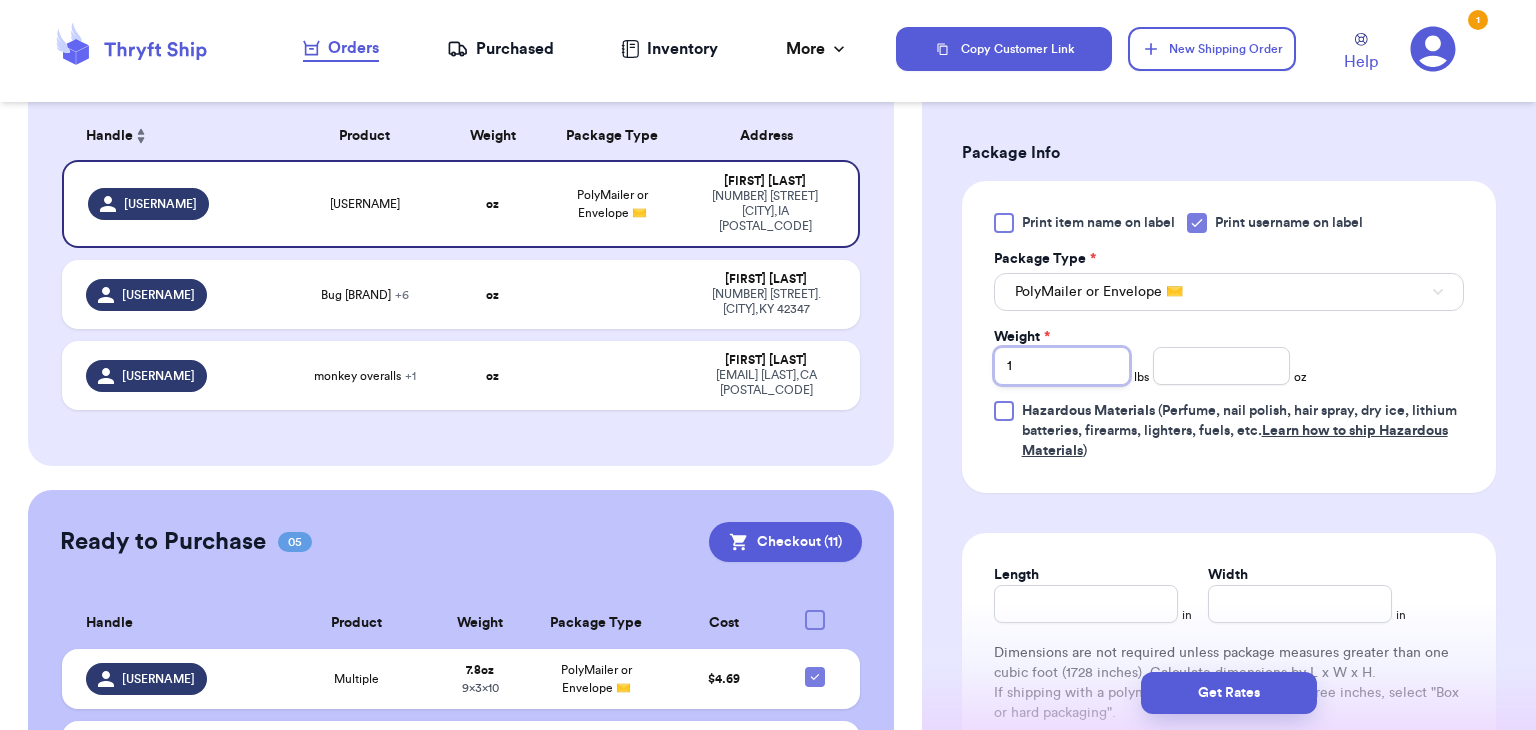 type 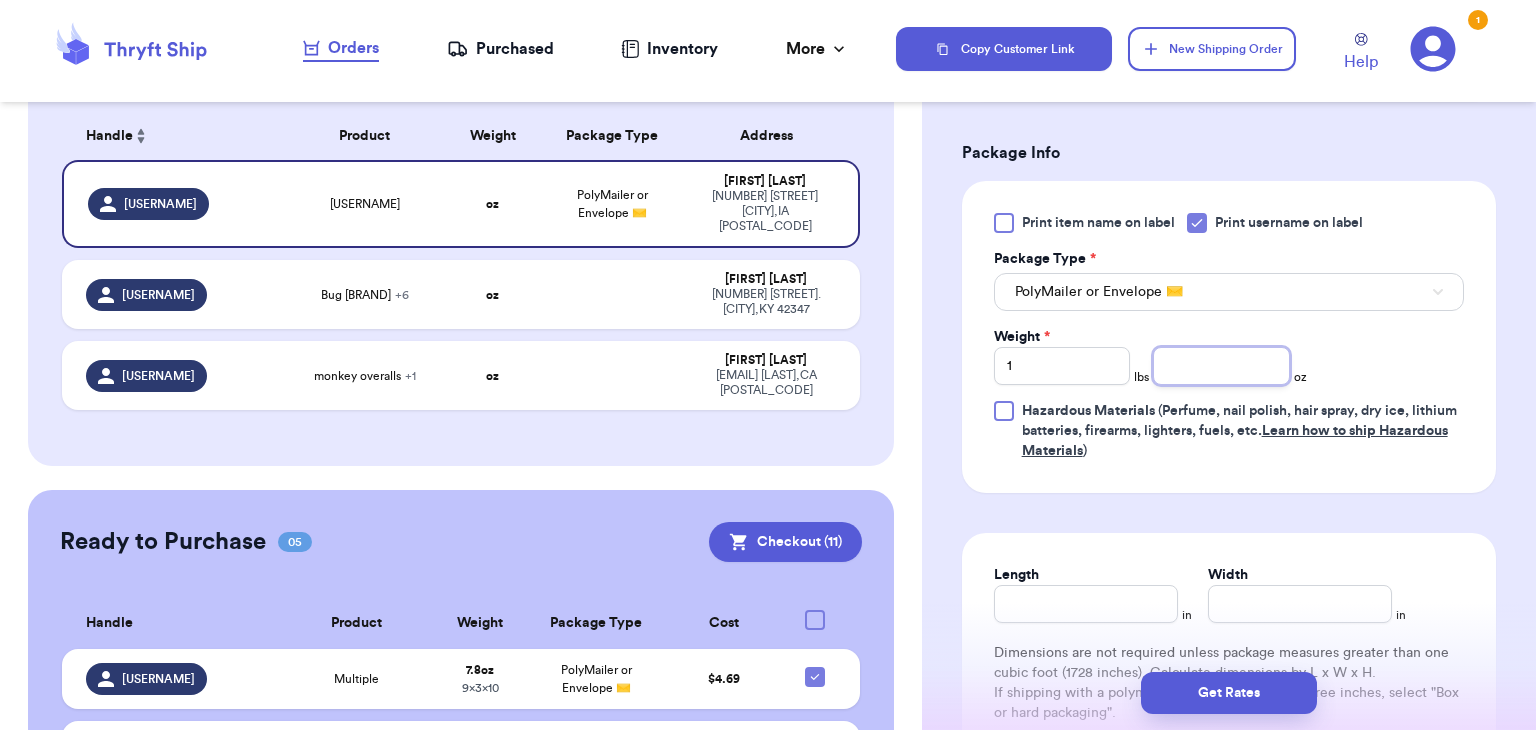 click at bounding box center (1221, 366) 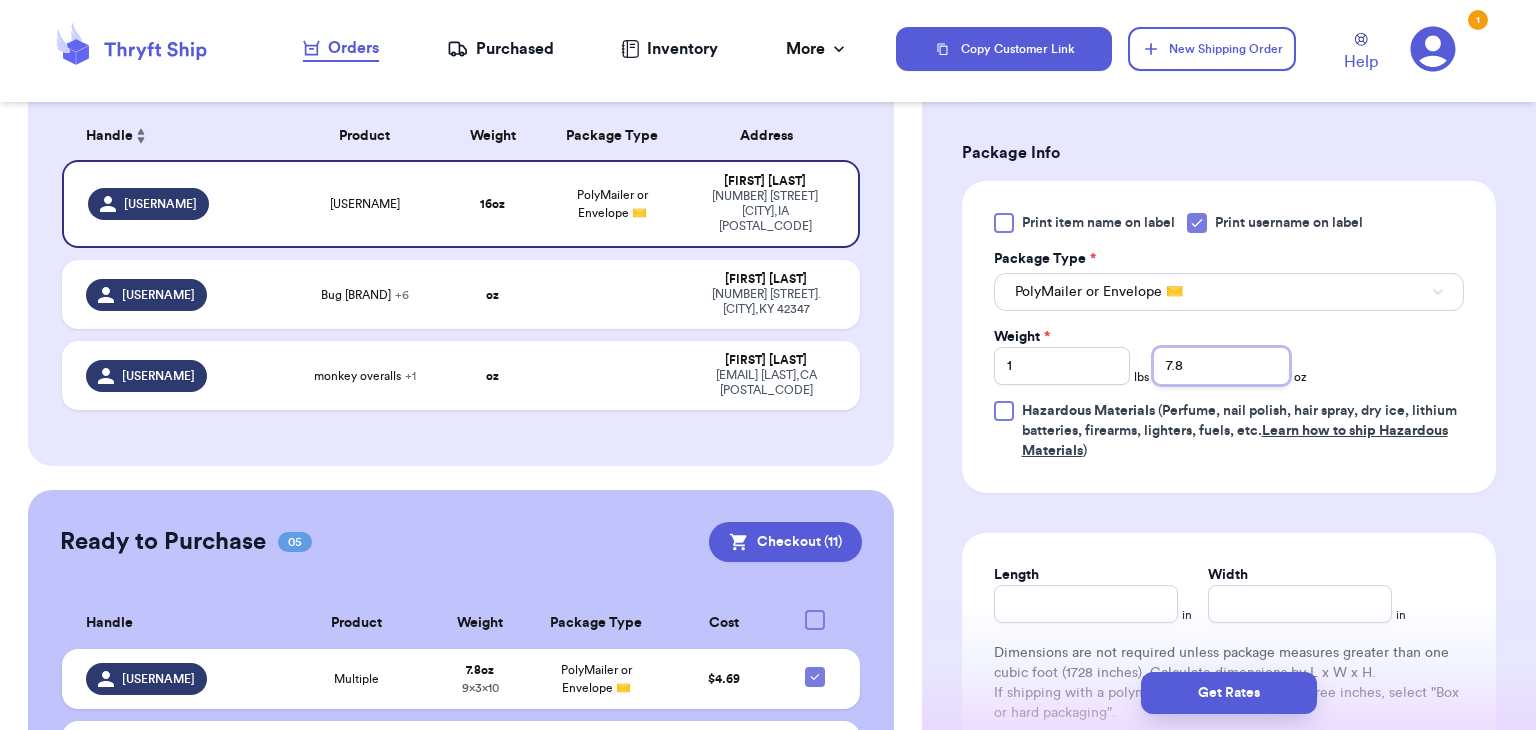 type on "7.8" 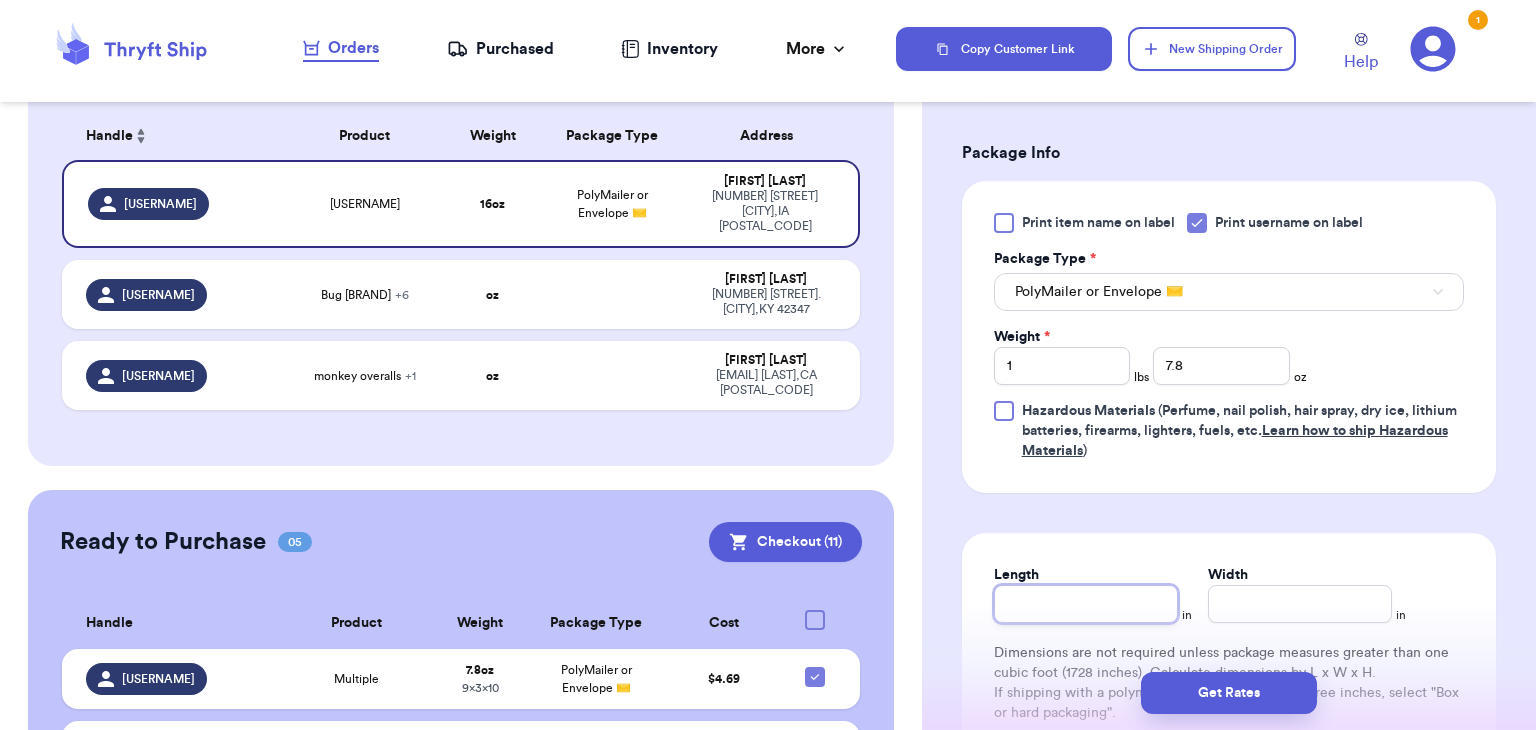 click on "Length" at bounding box center [1086, 604] 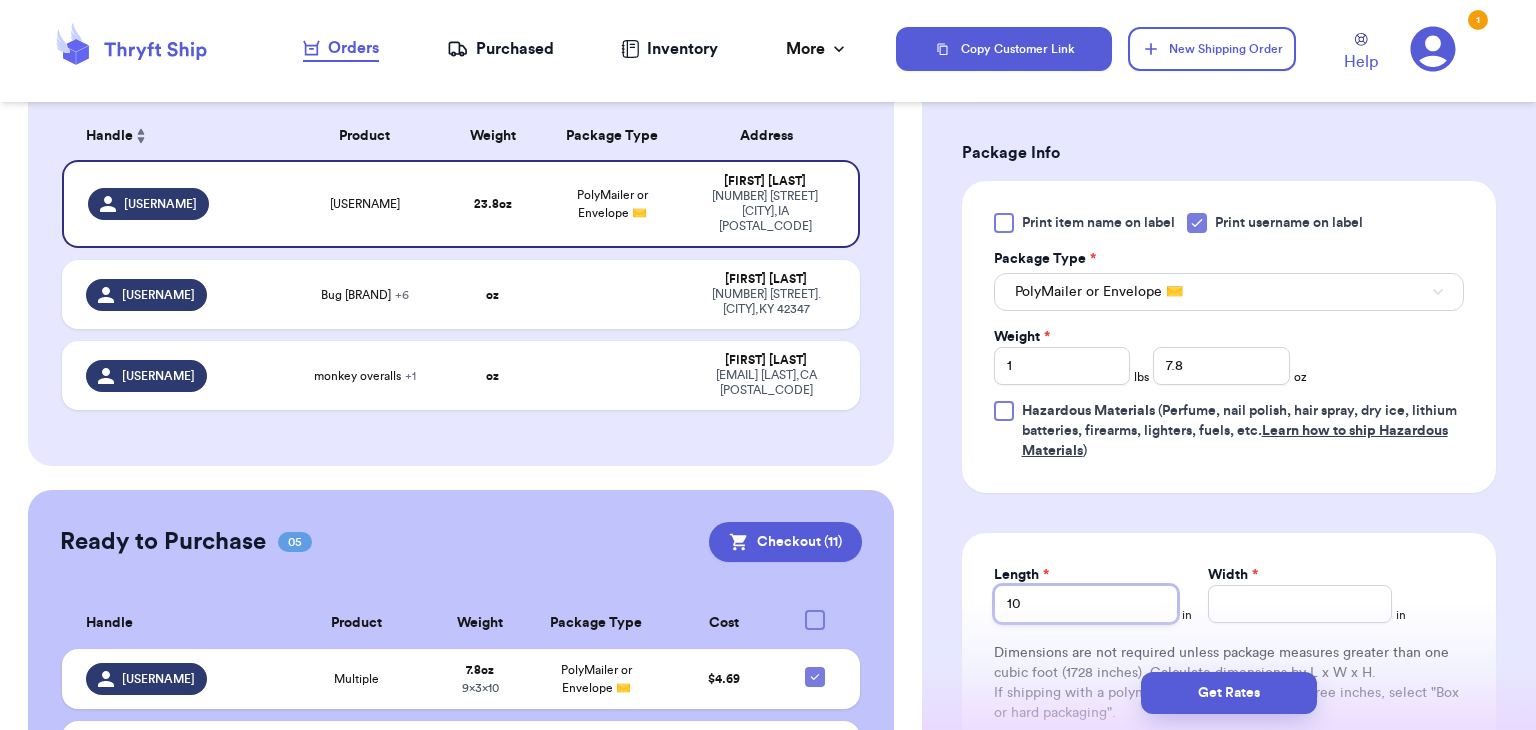 type on "10" 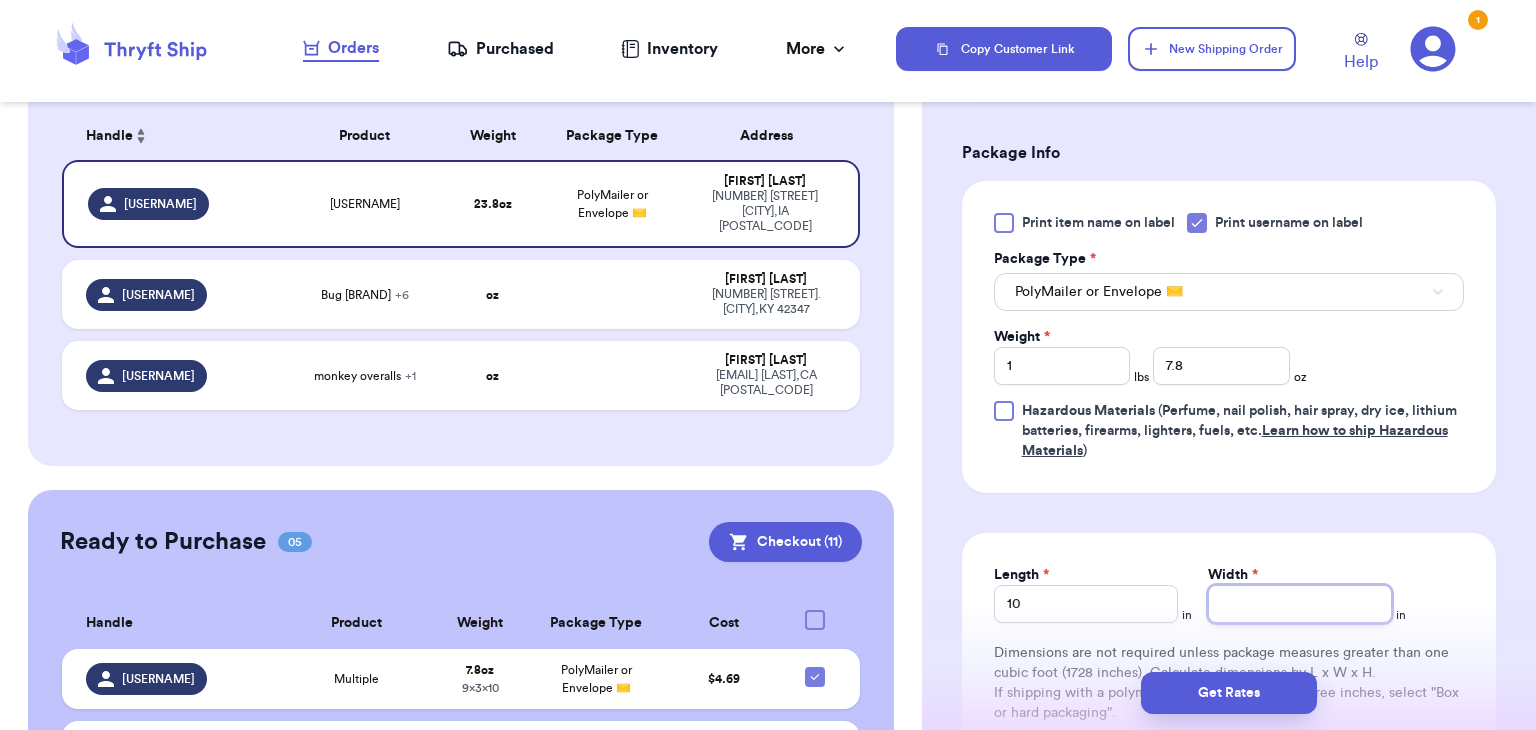 click on "Width *" at bounding box center [1300, 604] 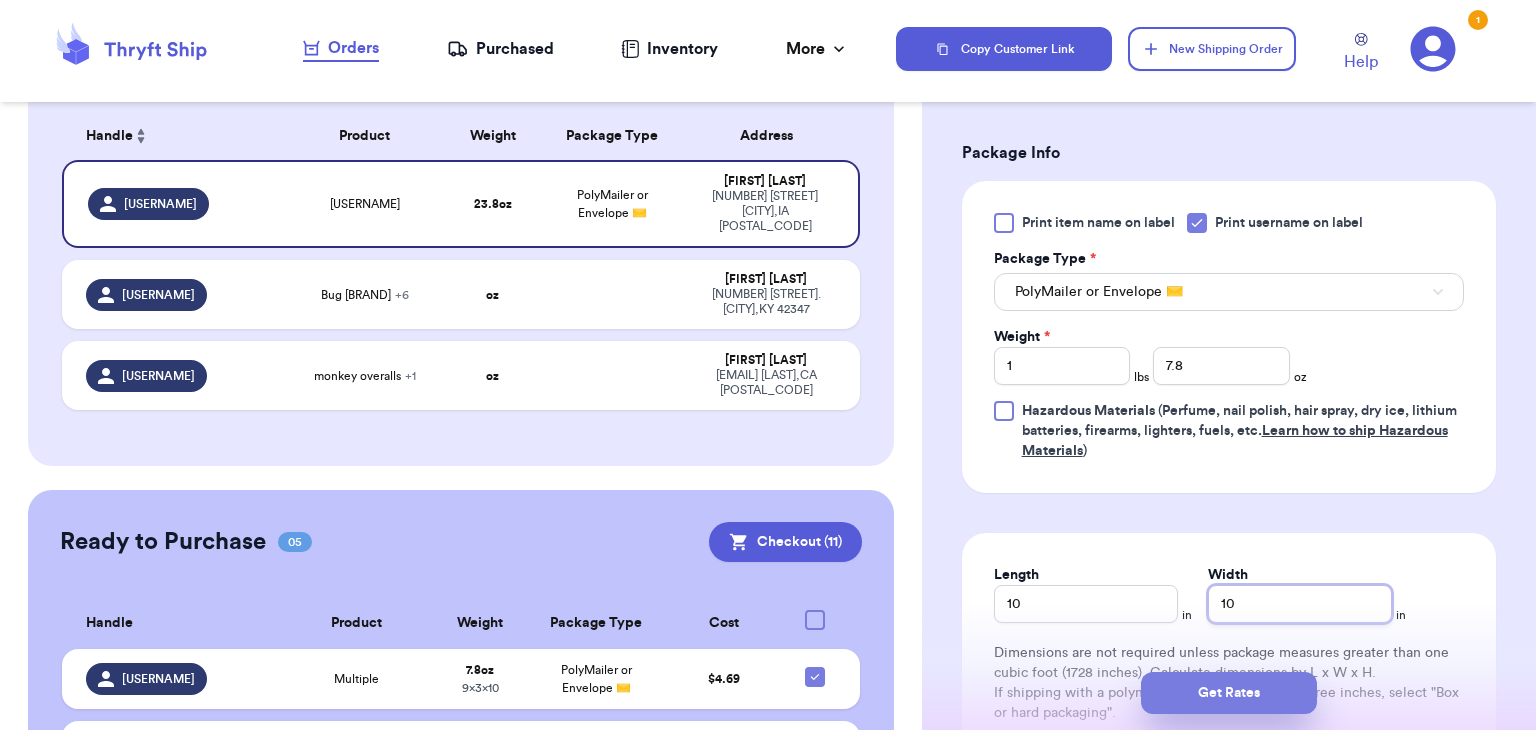 type on "10" 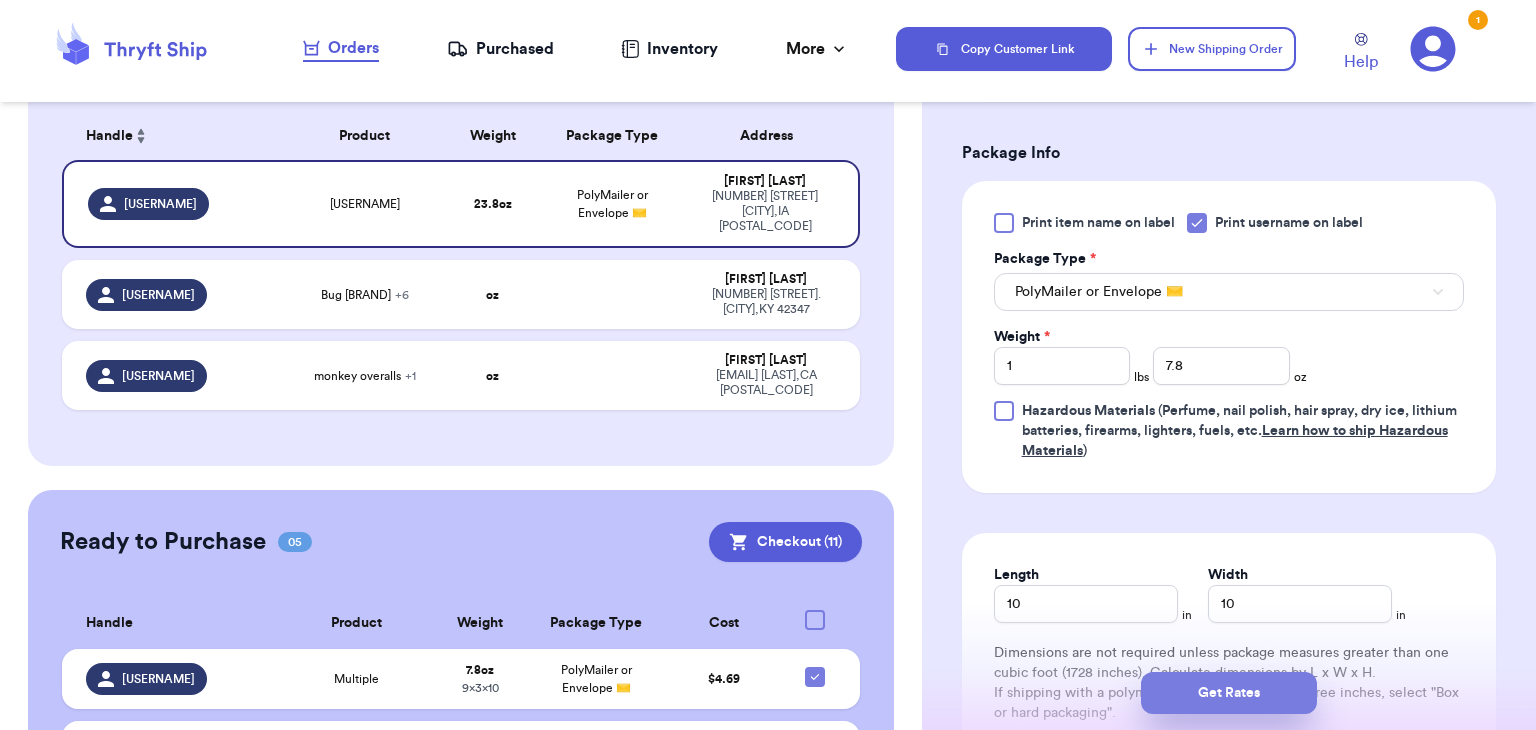 click on "Get Rates" at bounding box center [1229, 693] 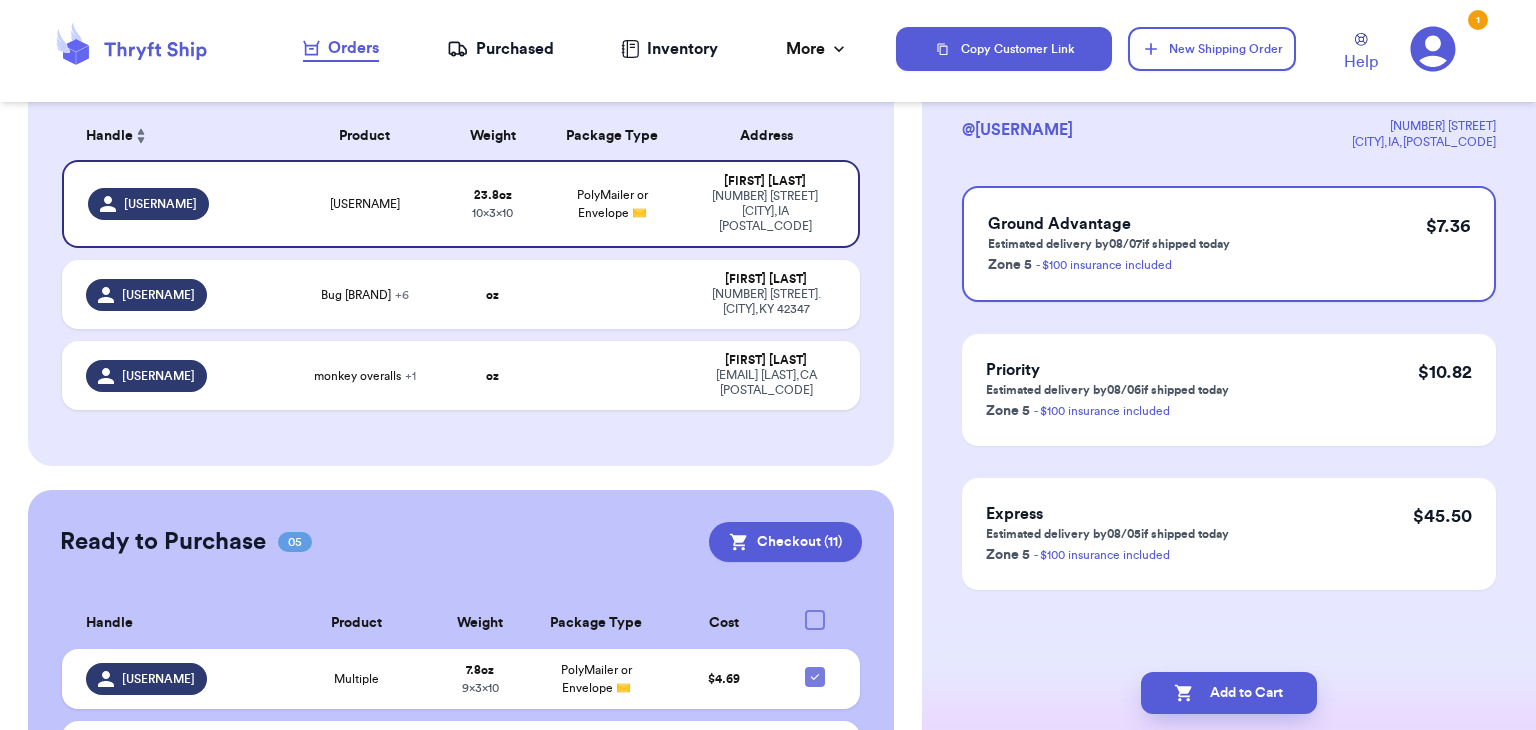 scroll, scrollTop: 0, scrollLeft: 0, axis: both 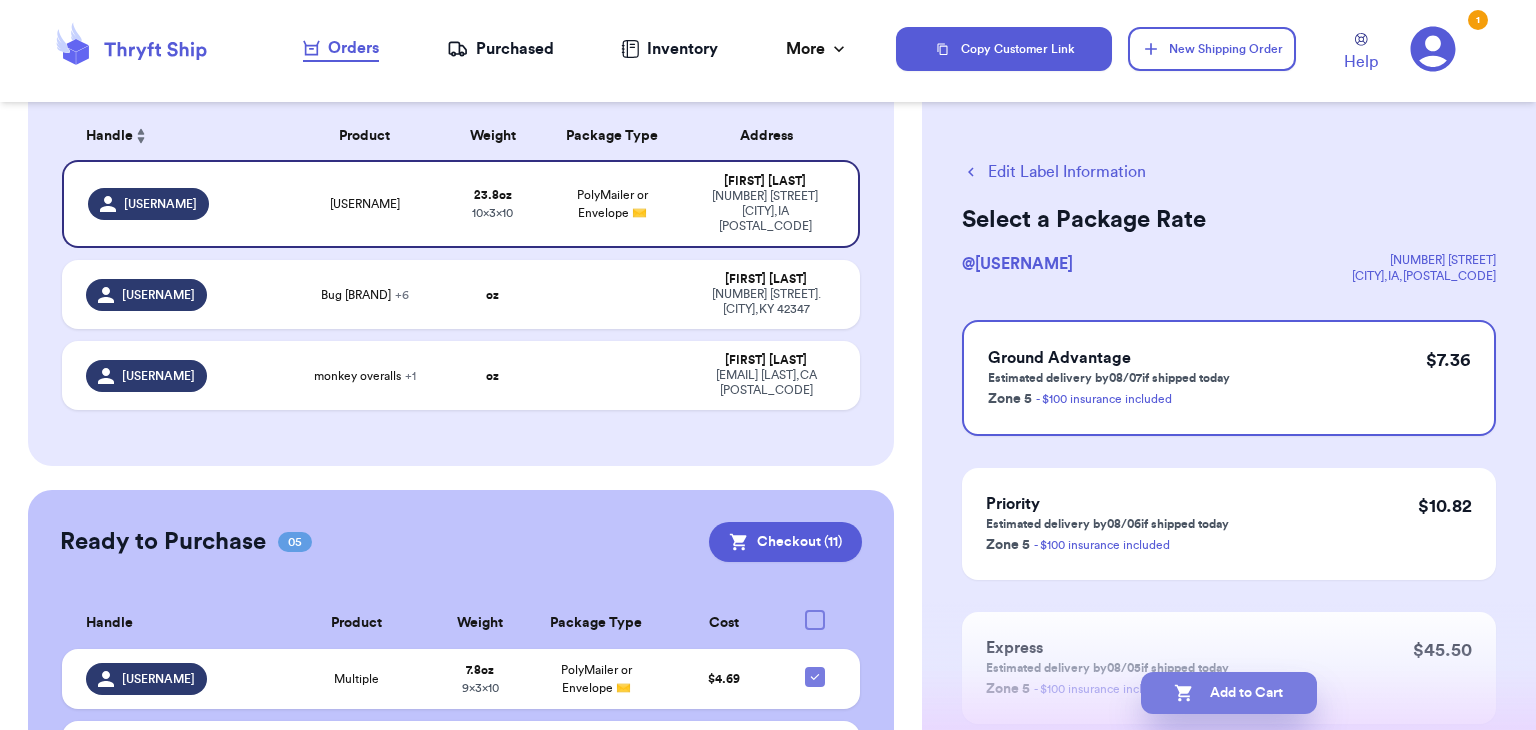 click on "Add to Cart" at bounding box center [1229, 693] 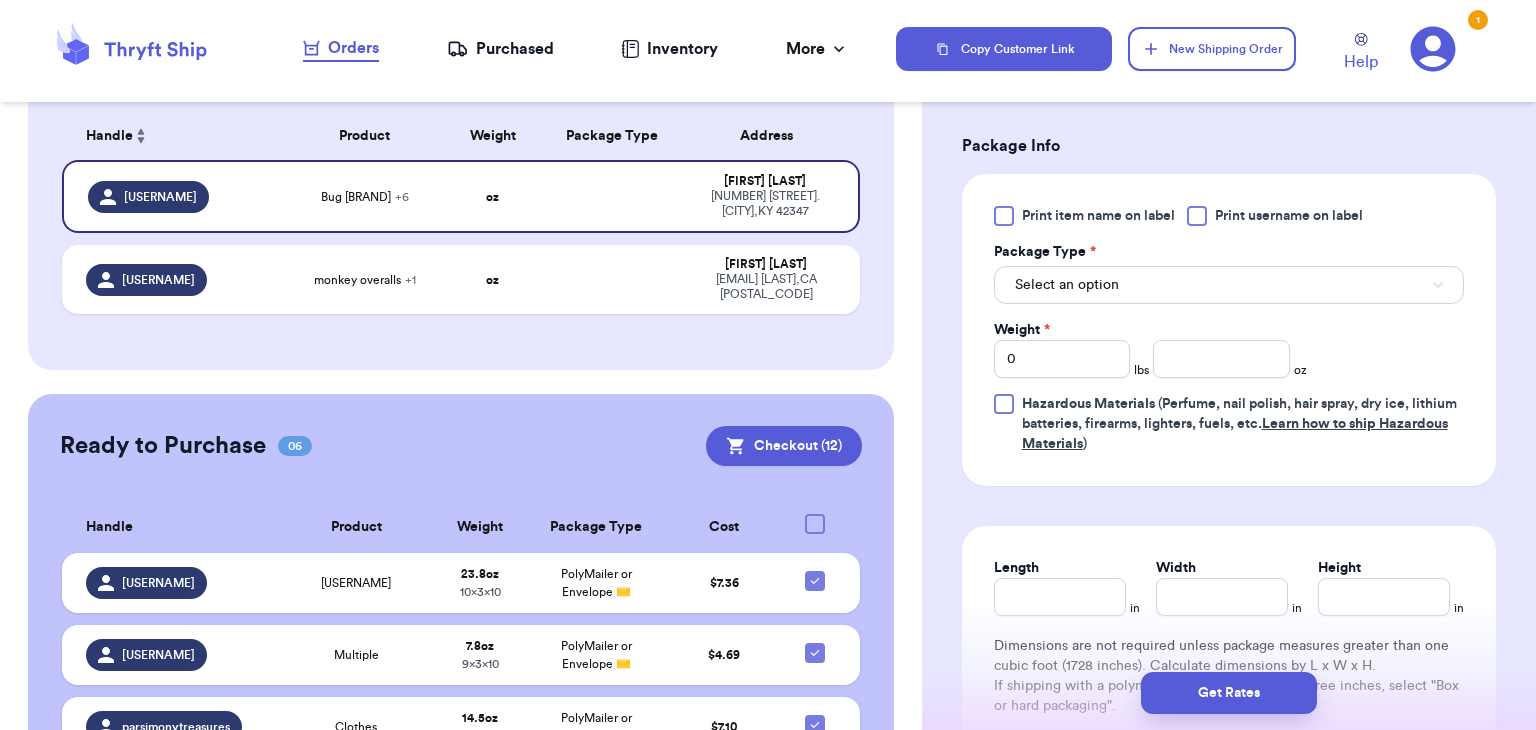 scroll, scrollTop: 1128, scrollLeft: 0, axis: vertical 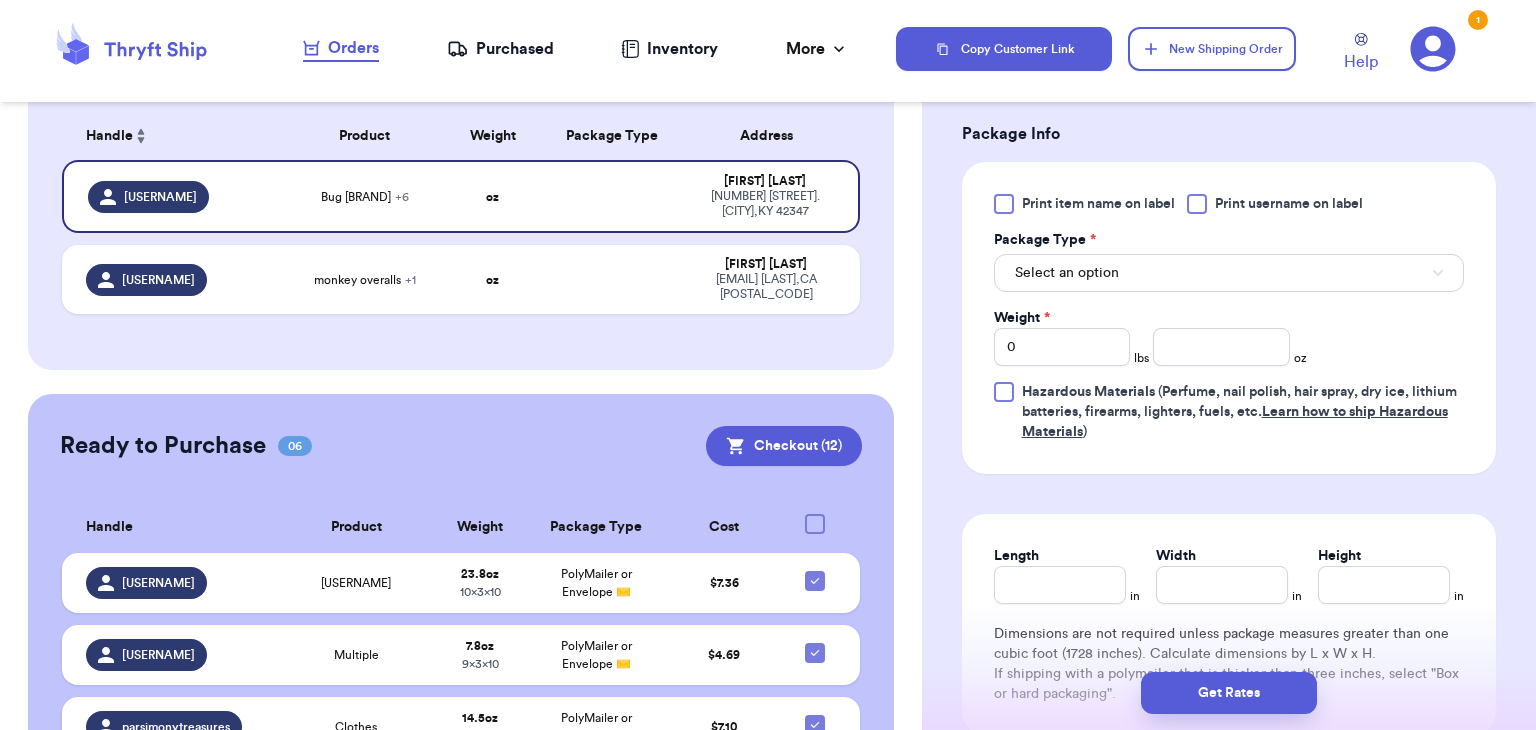 click at bounding box center [1197, 204] 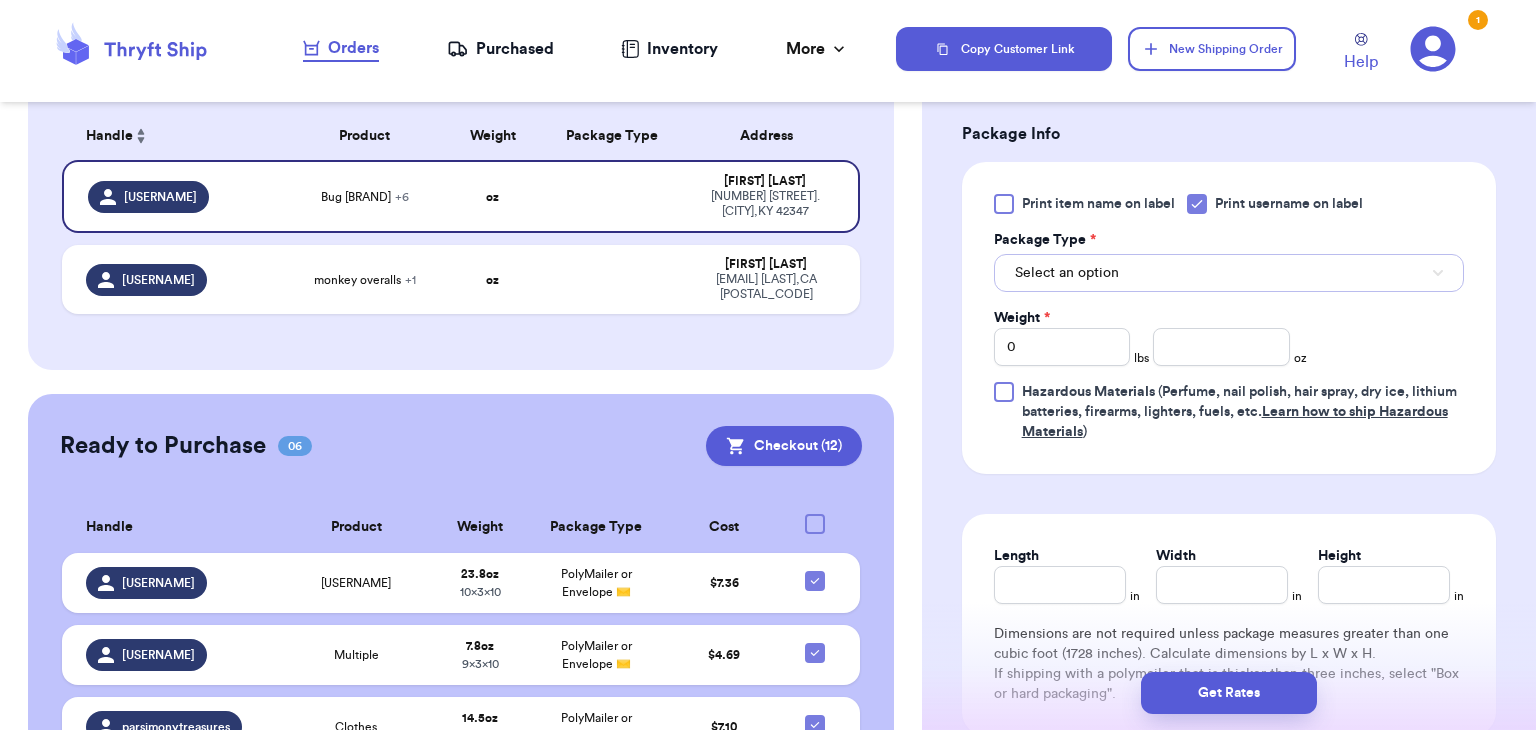 click on "Select an option" at bounding box center [1229, 273] 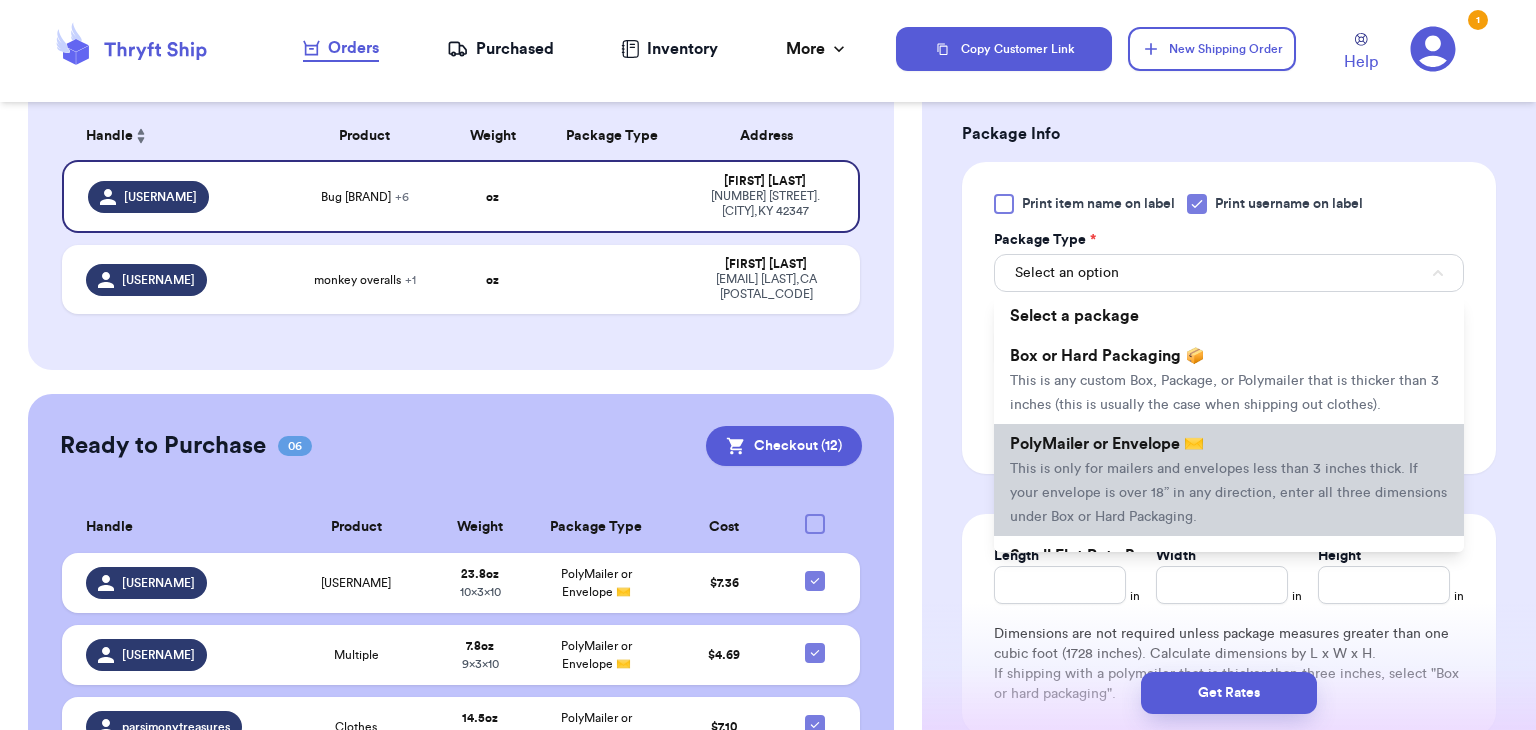 click on "This is only for mailers and envelopes less than 3 inches thick. If your envelope is over 18” in any direction, enter all three dimensions under Box or Hard Packaging." at bounding box center [1228, 493] 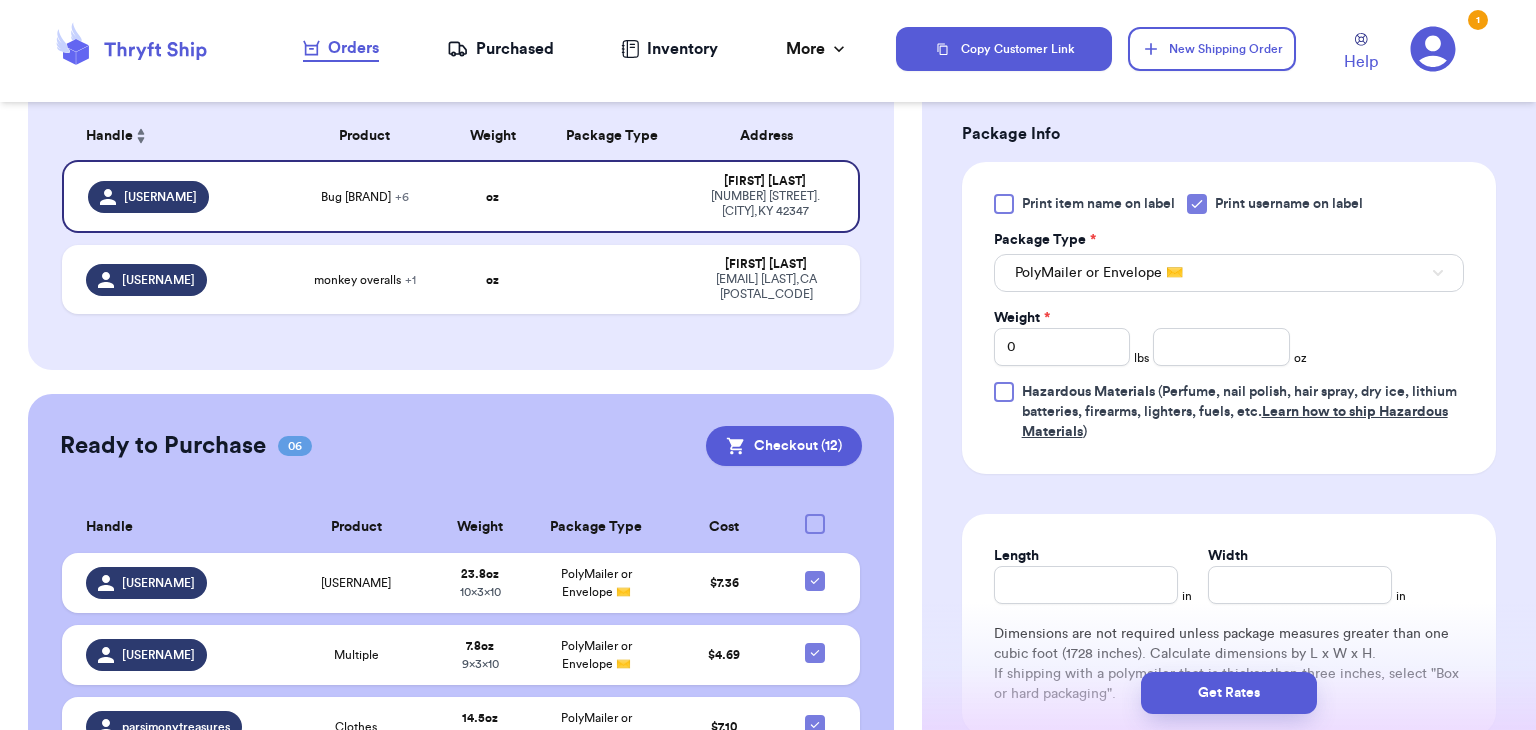 type 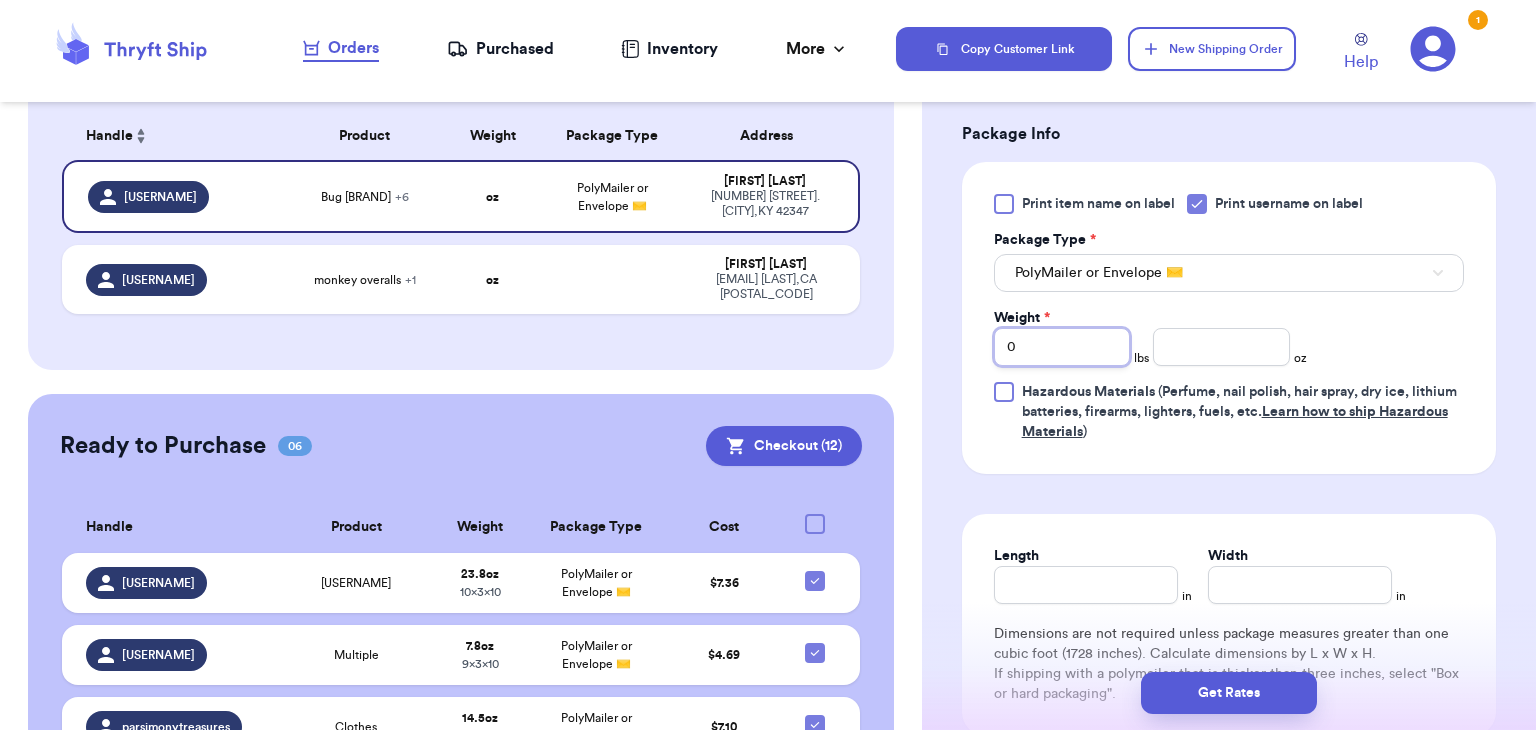 click on "0" at bounding box center [1062, 347] 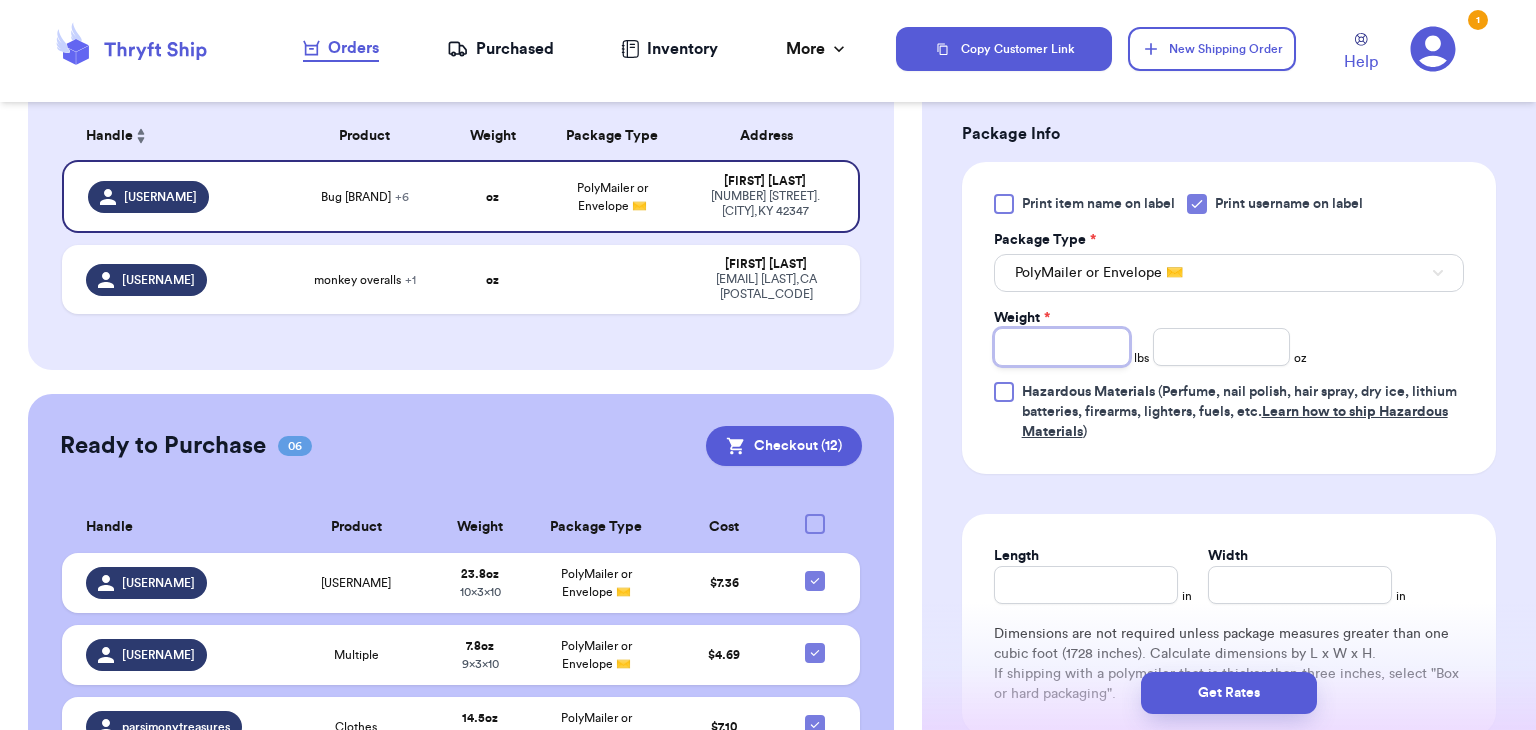 type on "1" 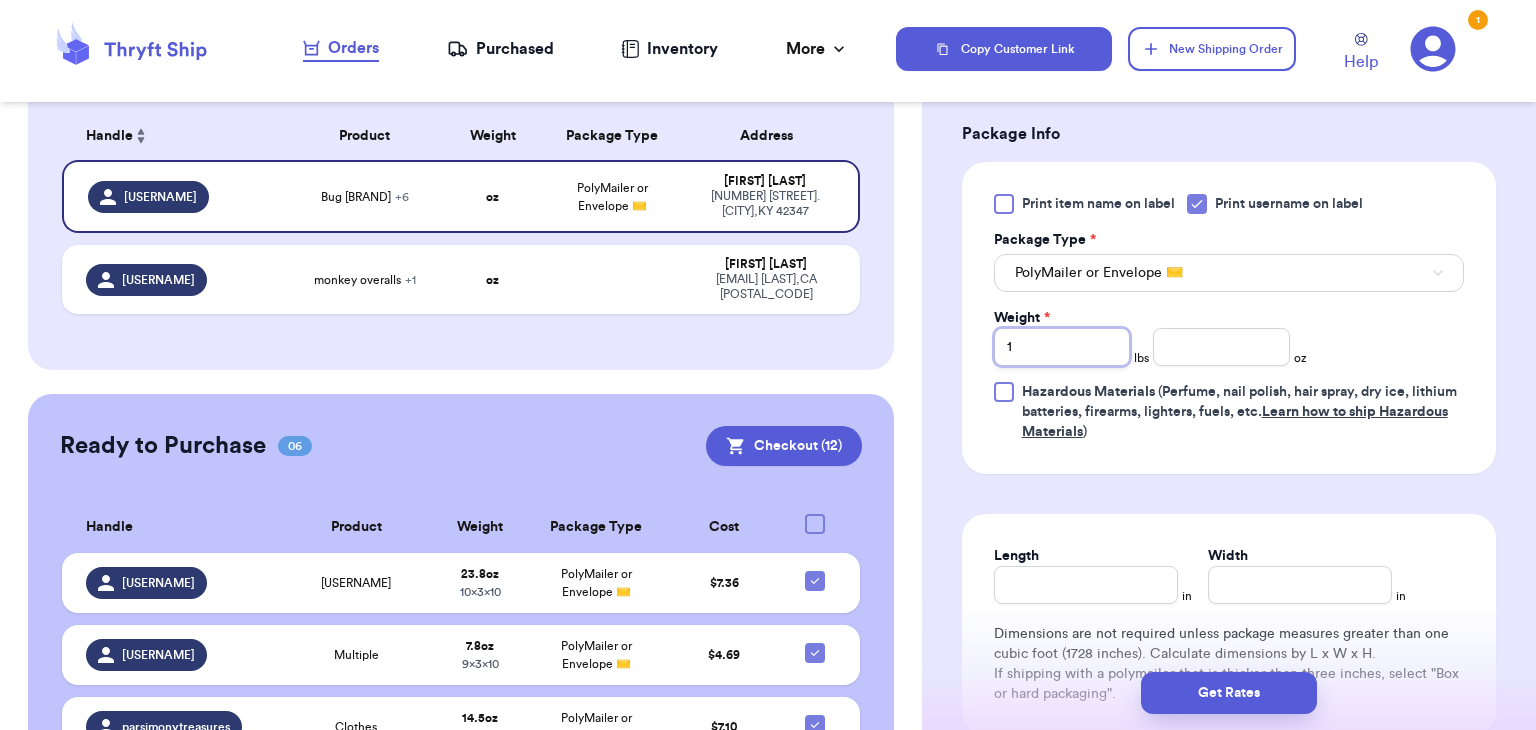type 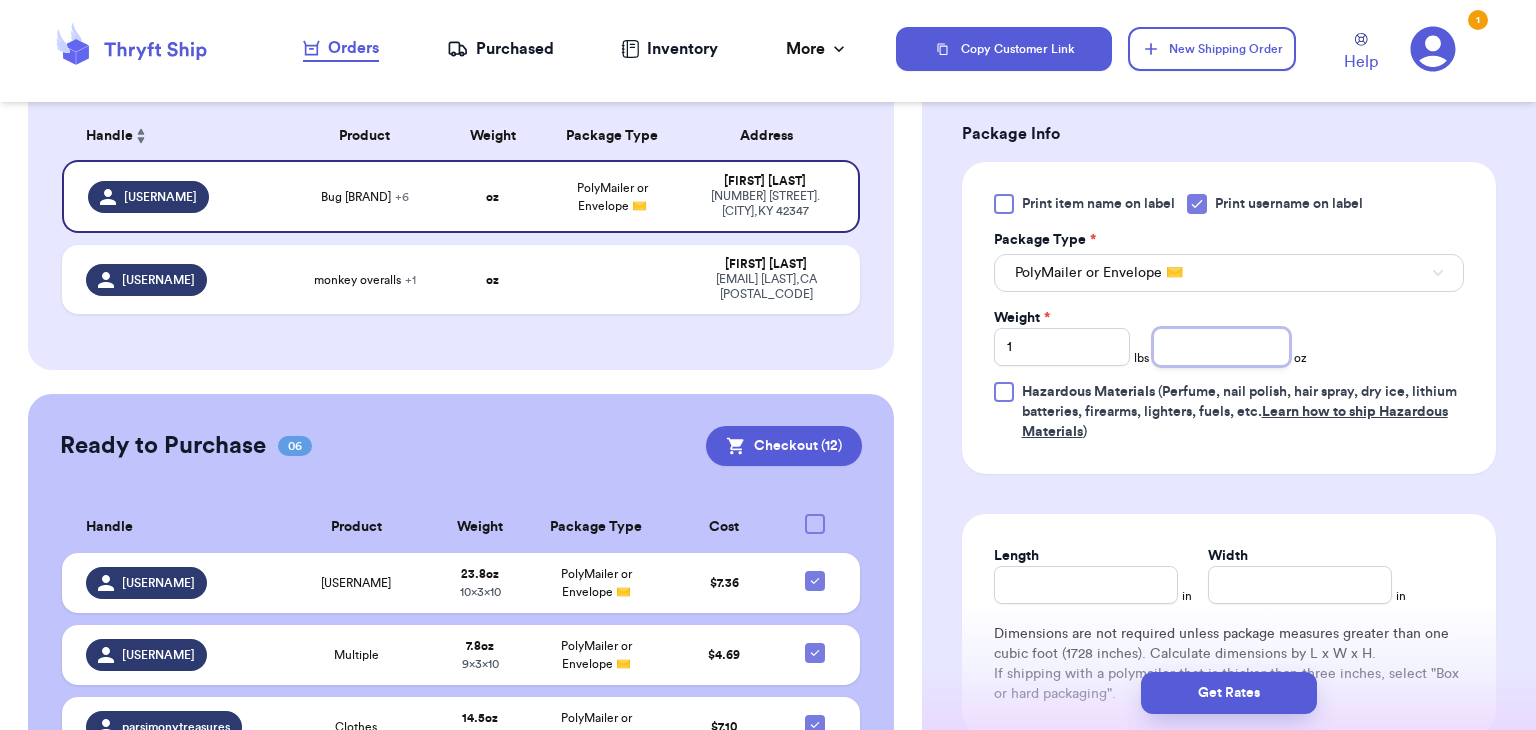 click at bounding box center [1221, 347] 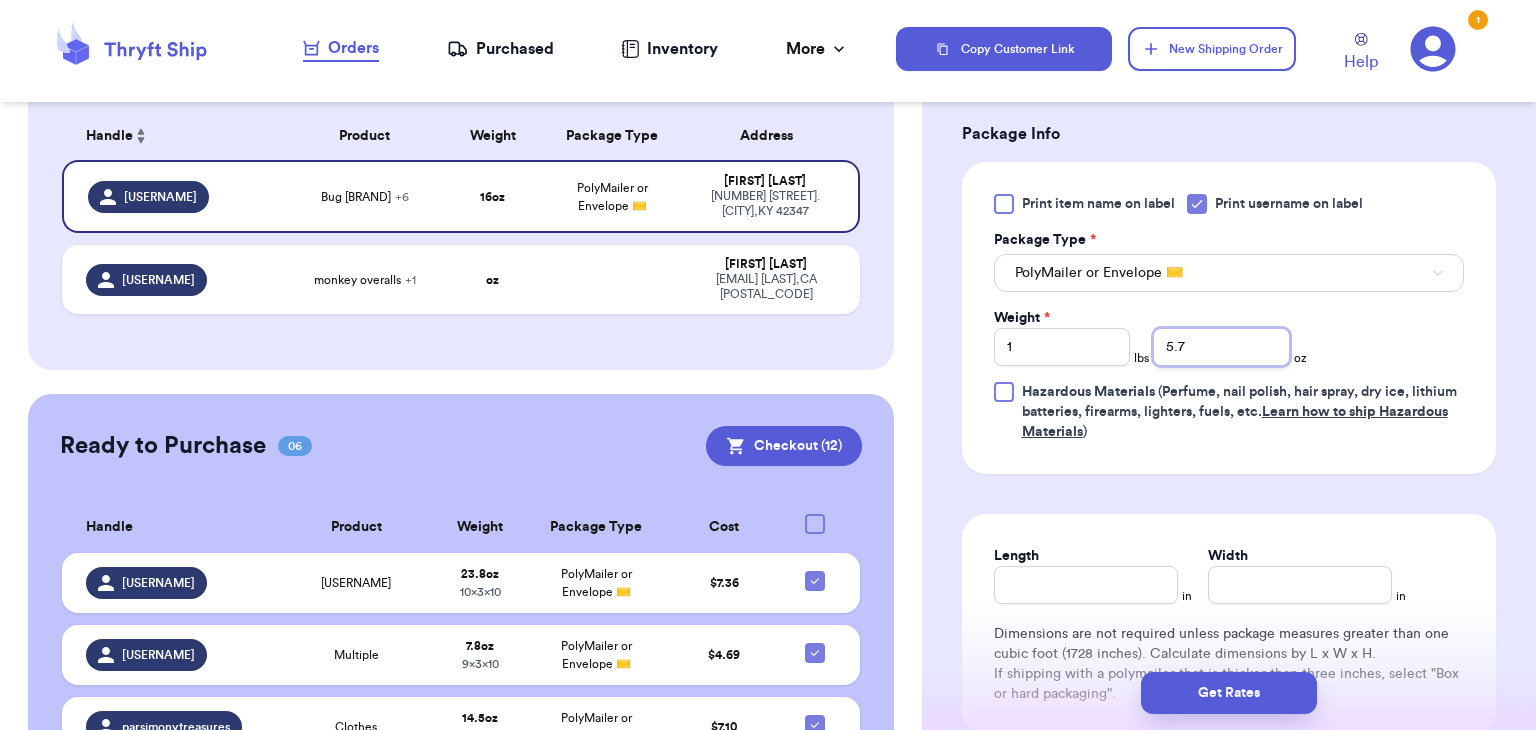 type on "5.7" 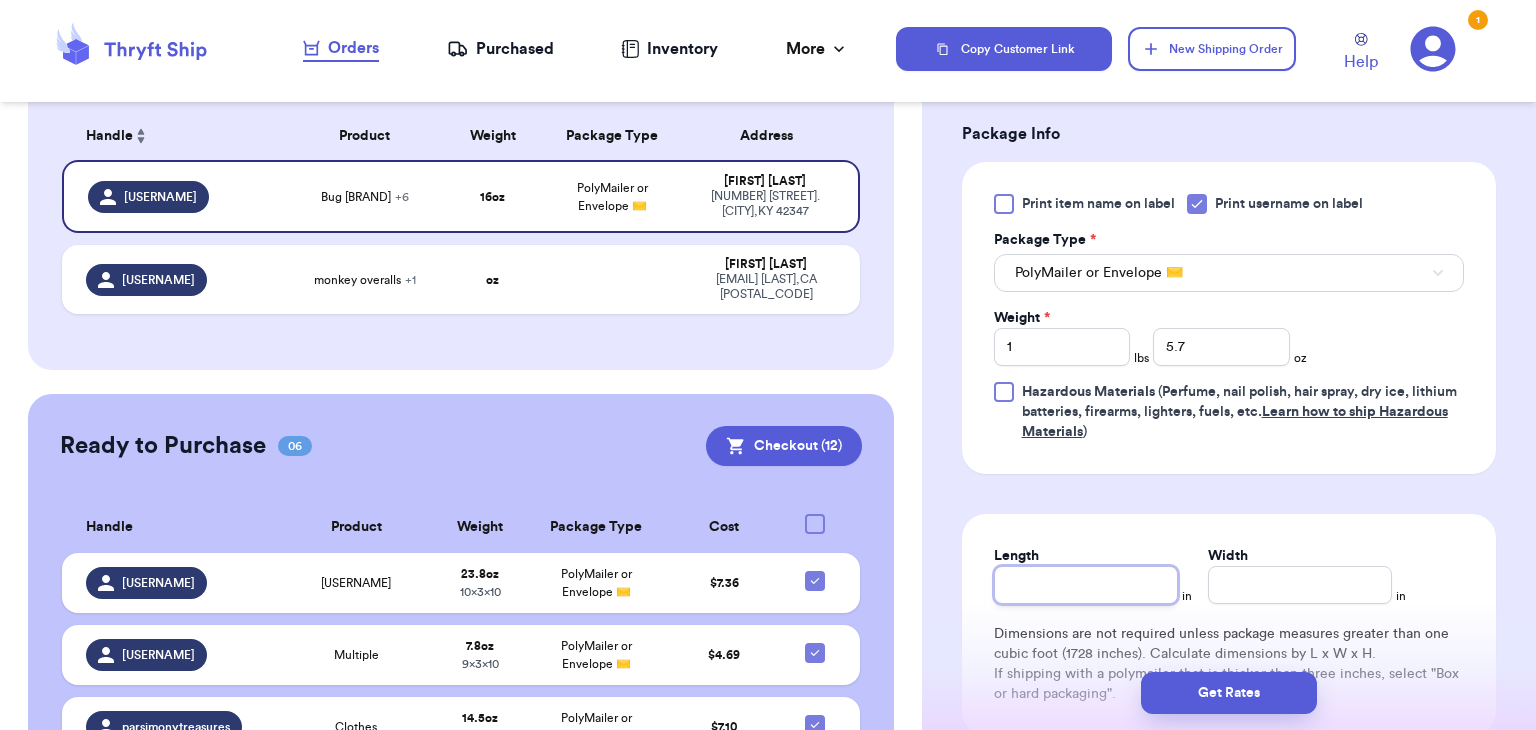 click on "Length" at bounding box center [1086, 585] 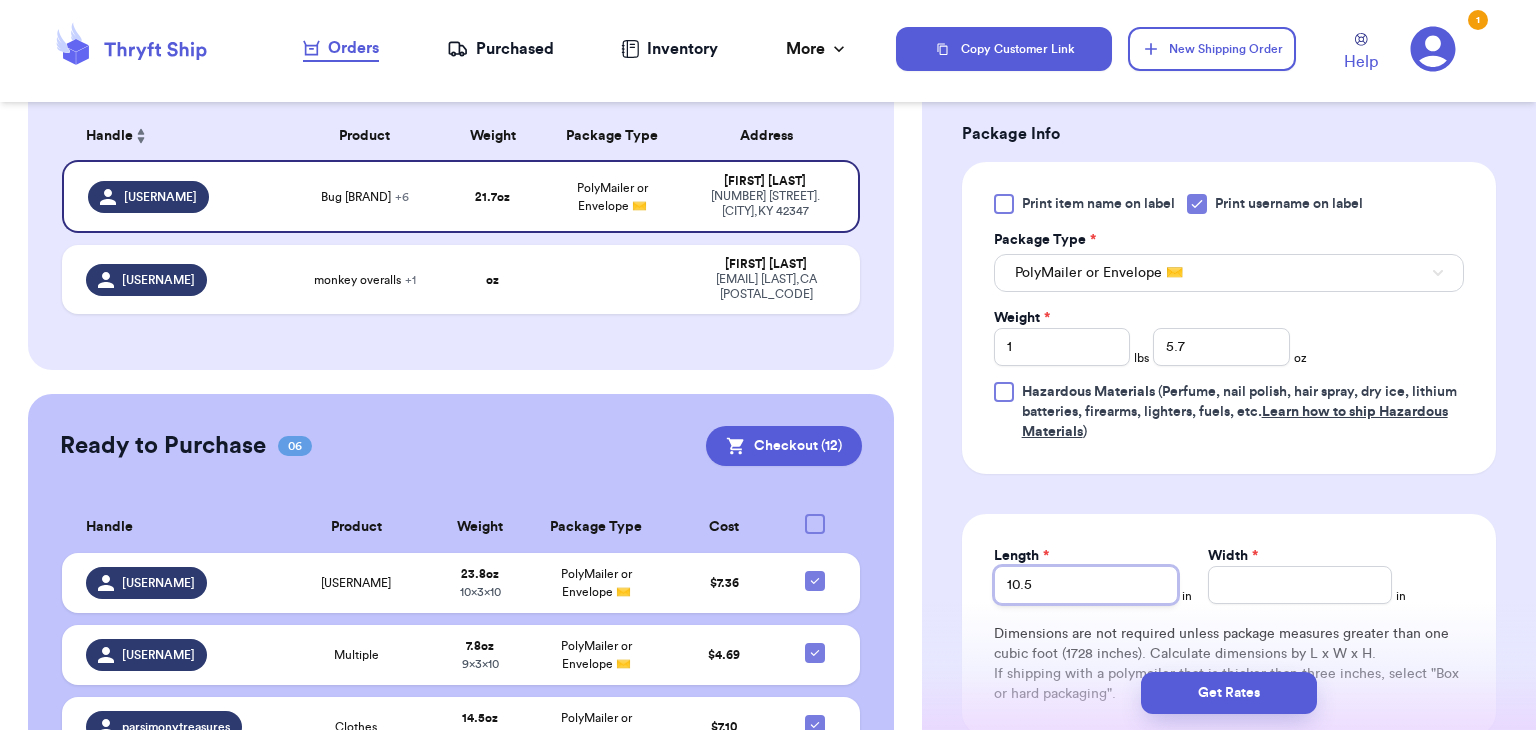 type on "10.5" 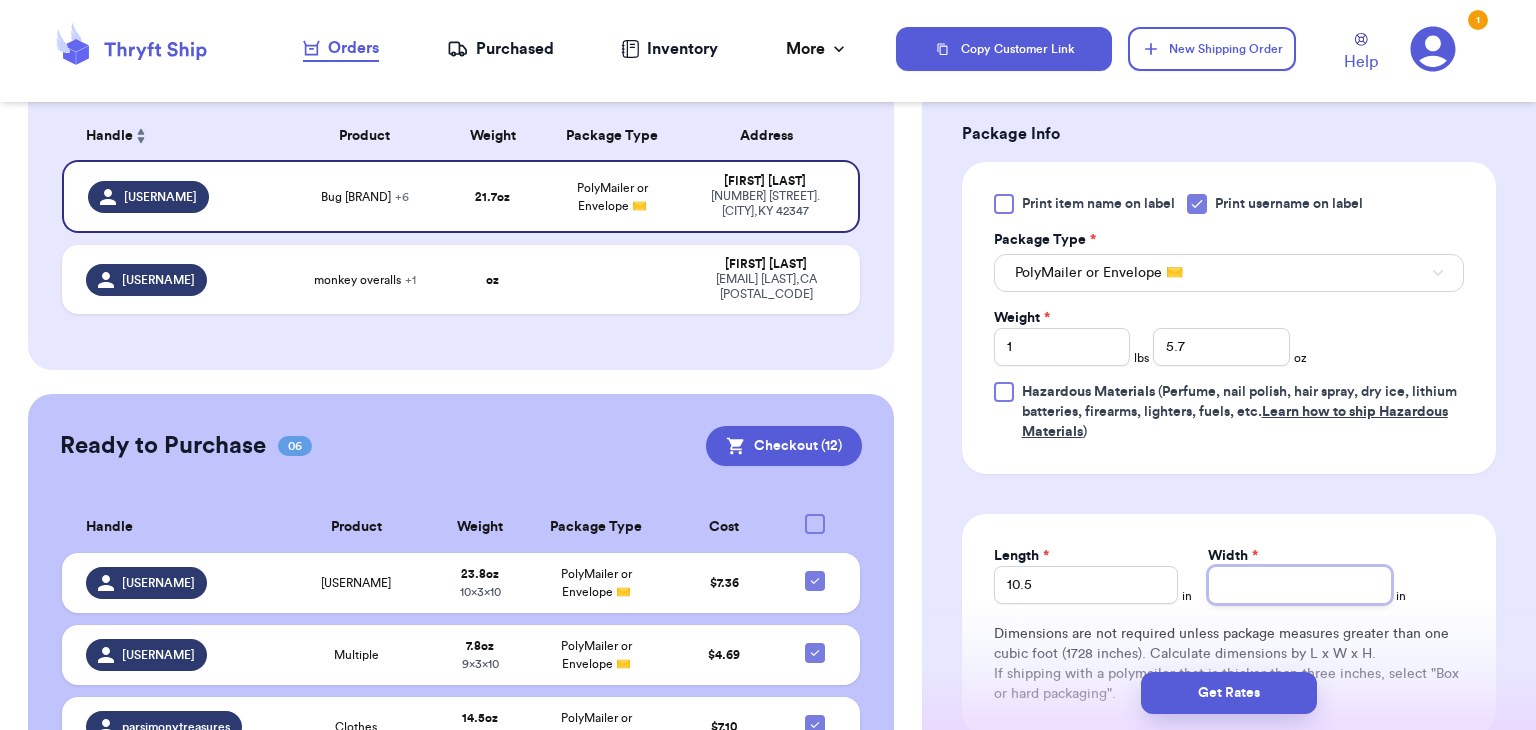 click on "Width *" at bounding box center (1300, 585) 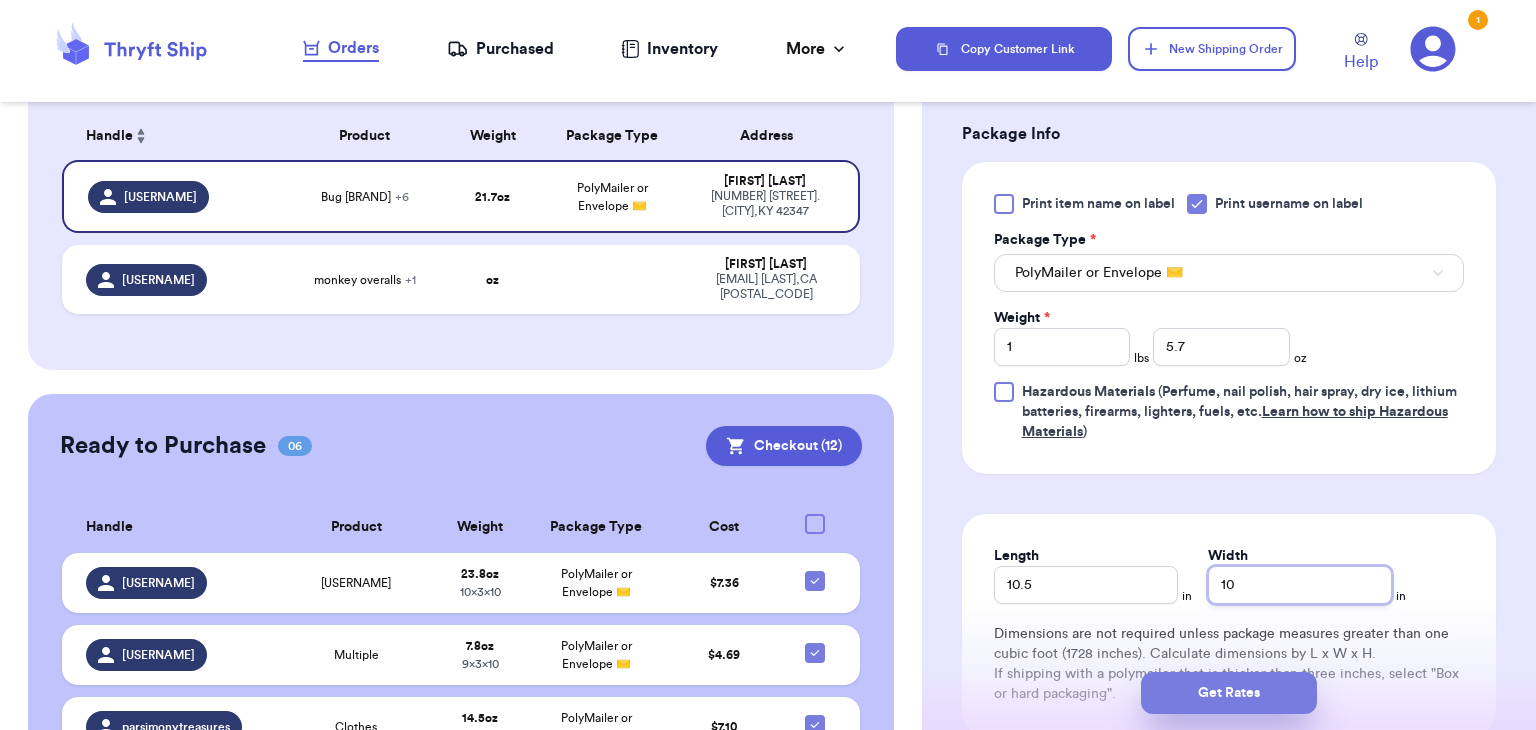 type on "10" 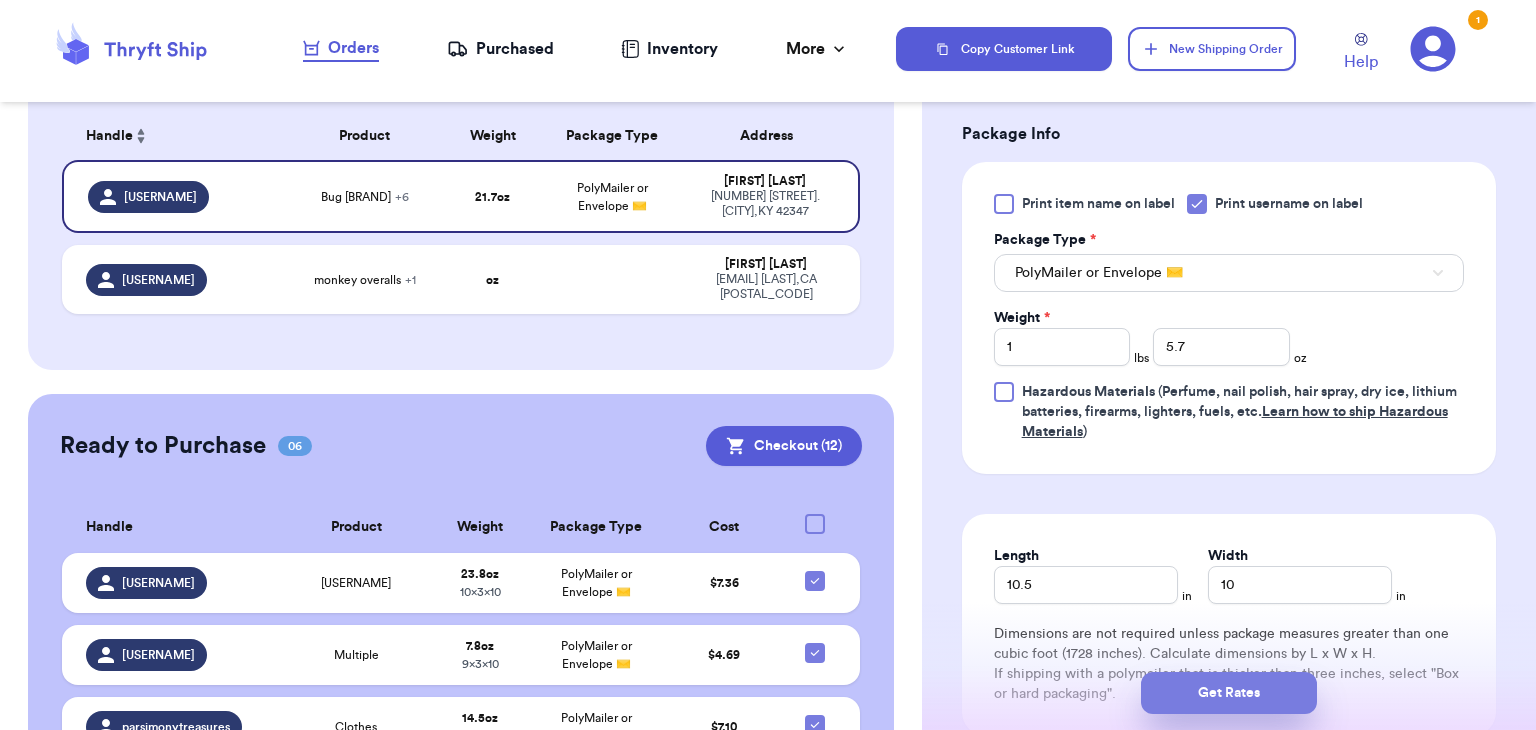 click on "Get Rates" at bounding box center [1229, 693] 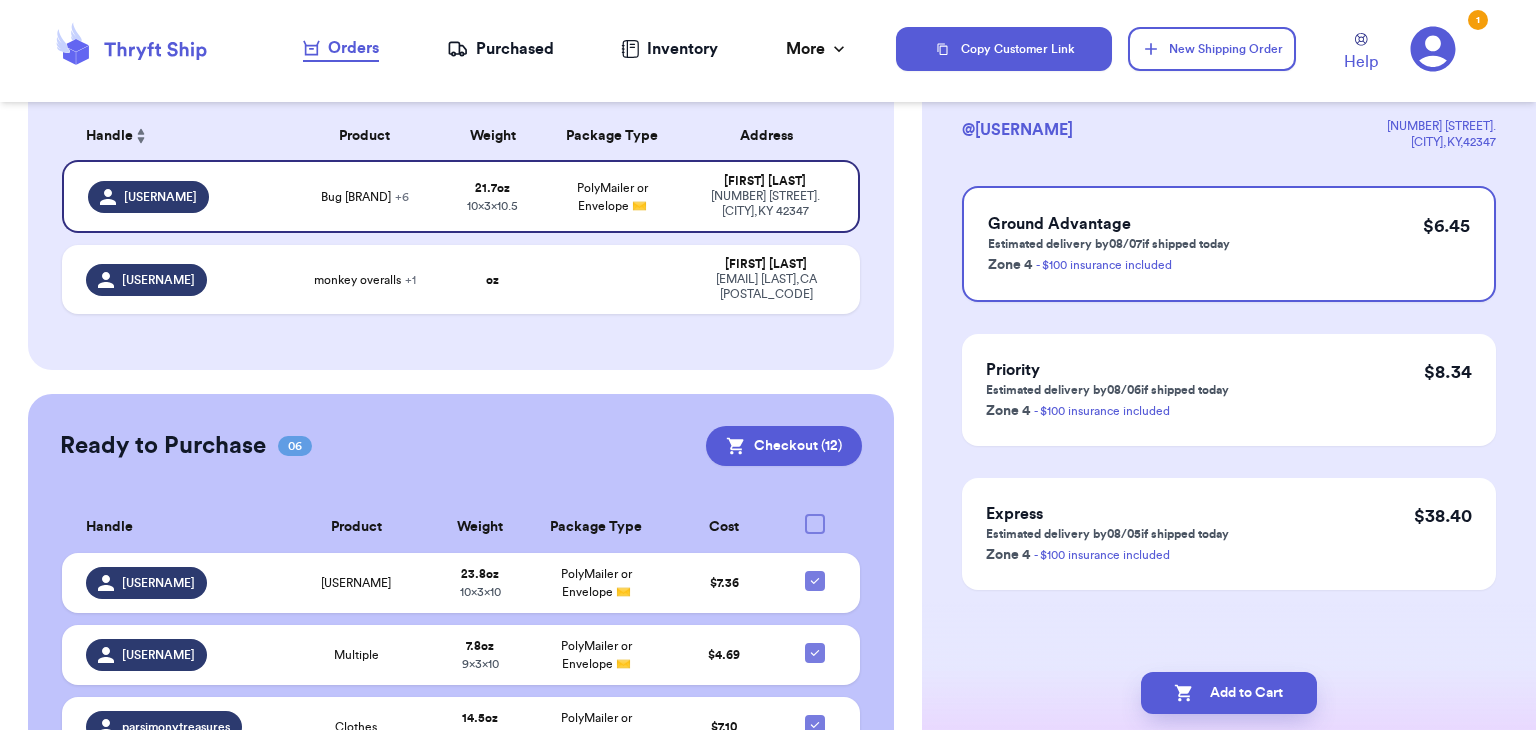 scroll, scrollTop: 0, scrollLeft: 0, axis: both 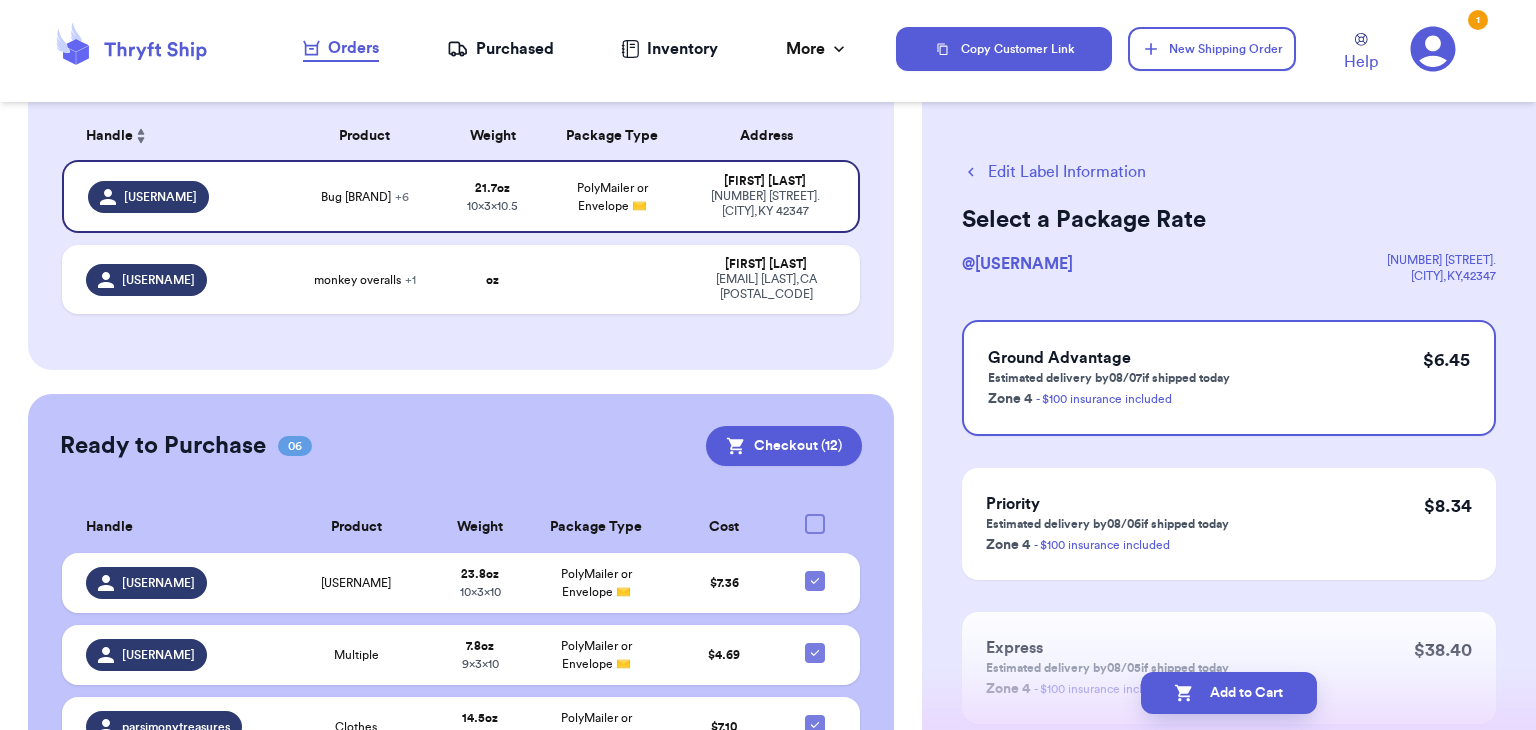 click on "Add to Cart" at bounding box center [1229, 693] 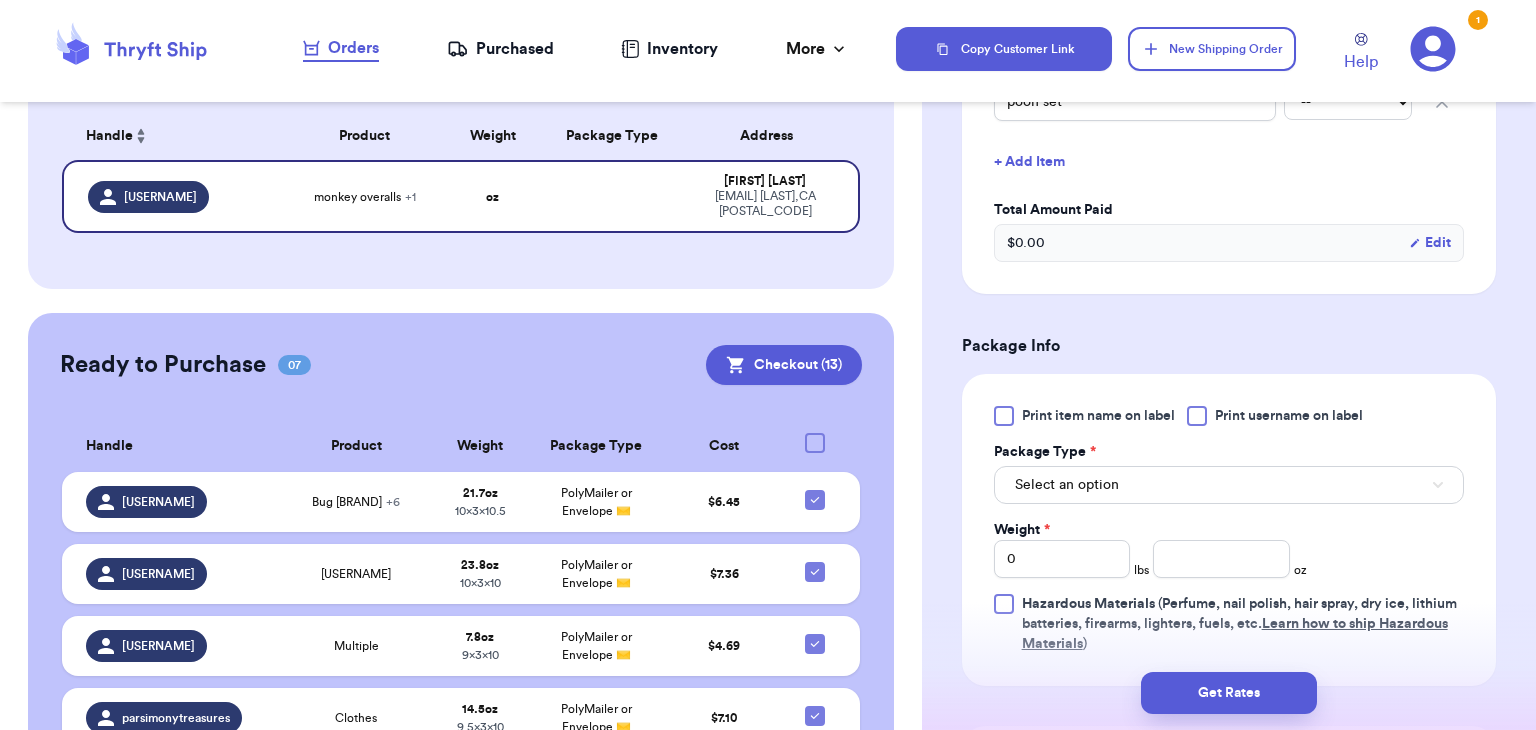 scroll, scrollTop: 618, scrollLeft: 0, axis: vertical 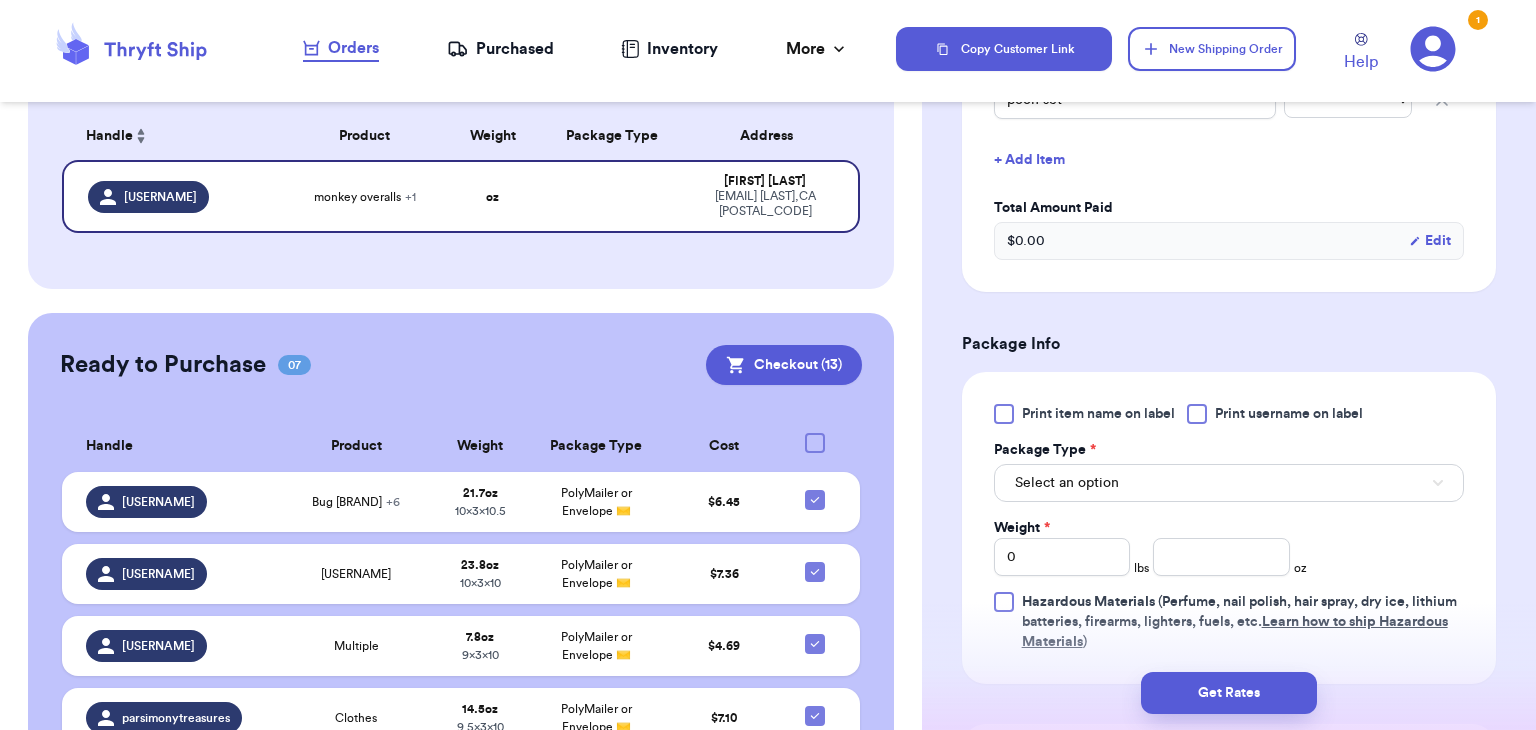 click at bounding box center (1197, 414) 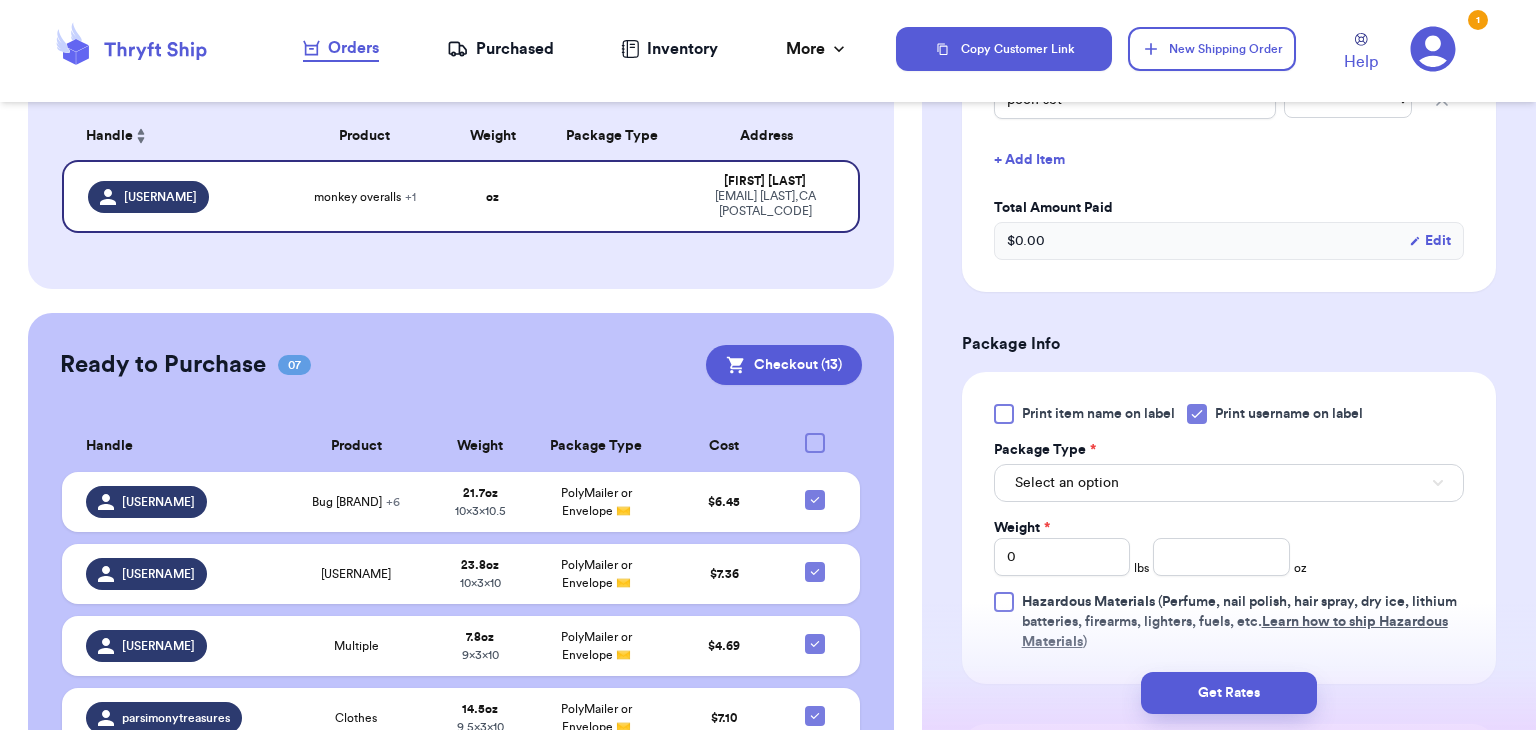 click on "Select an option" at bounding box center (1229, 483) 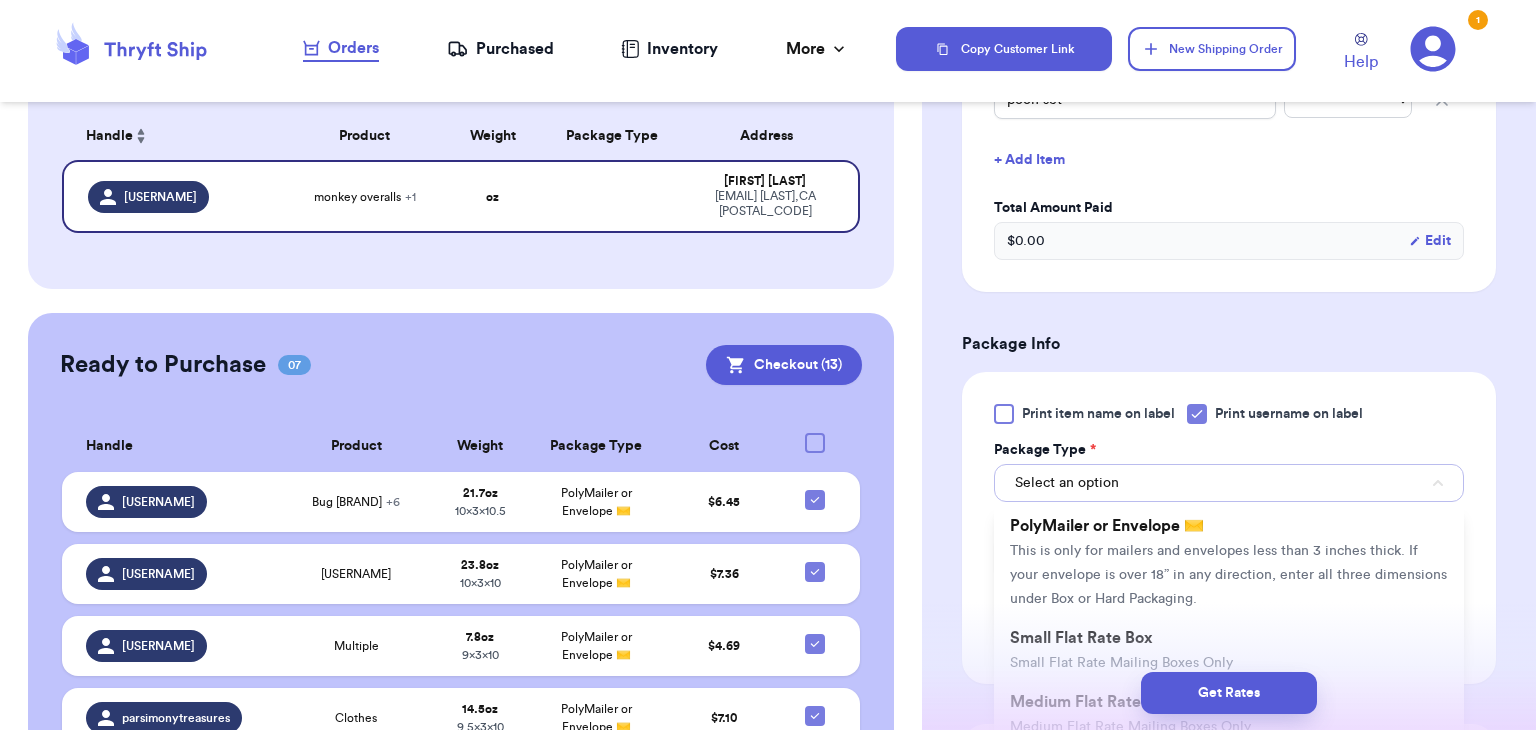 scroll, scrollTop: 130, scrollLeft: 0, axis: vertical 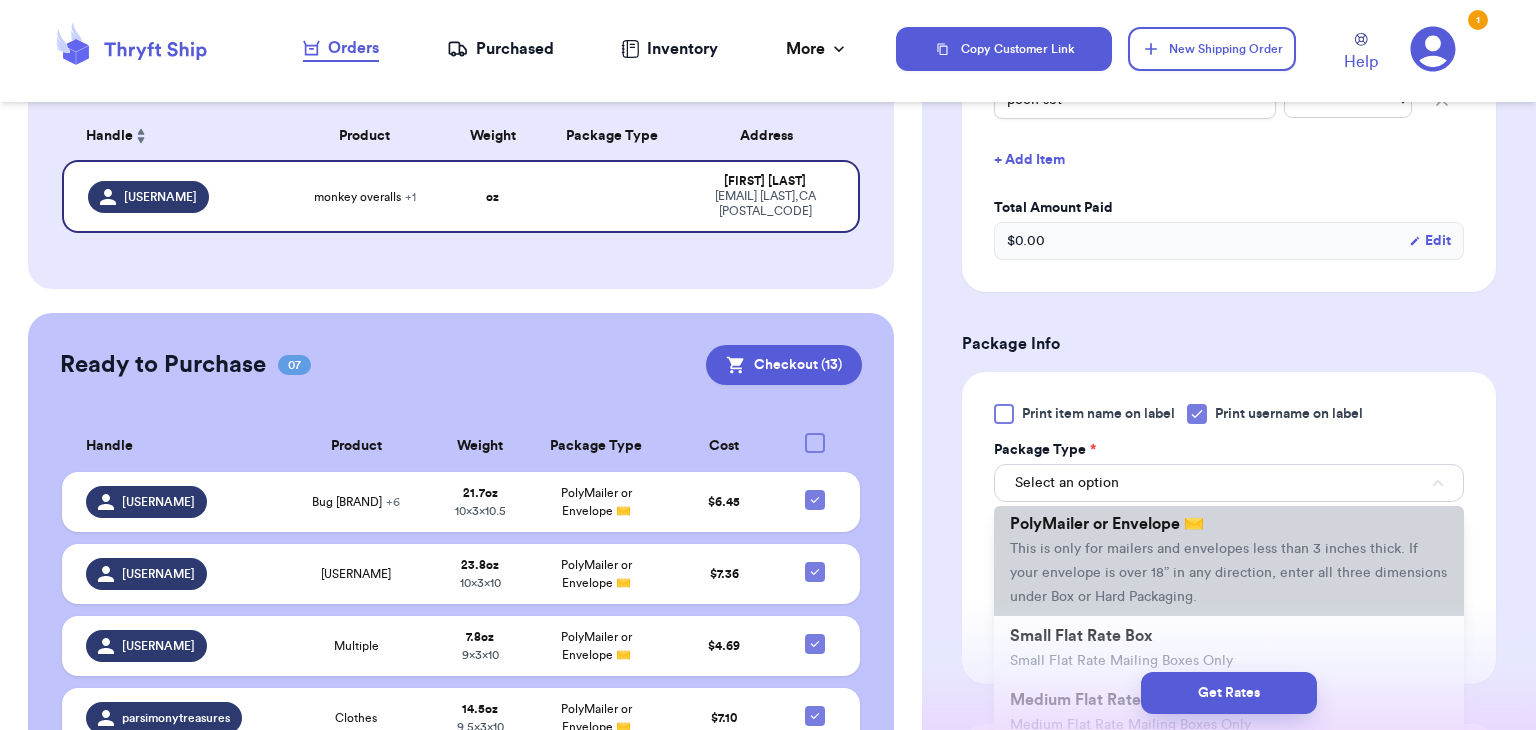 click on "This is only for mailers and envelopes less than 3 inches thick. If your envelope is over 18” in any direction, enter all three dimensions under Box or Hard Packaging." at bounding box center (1228, 573) 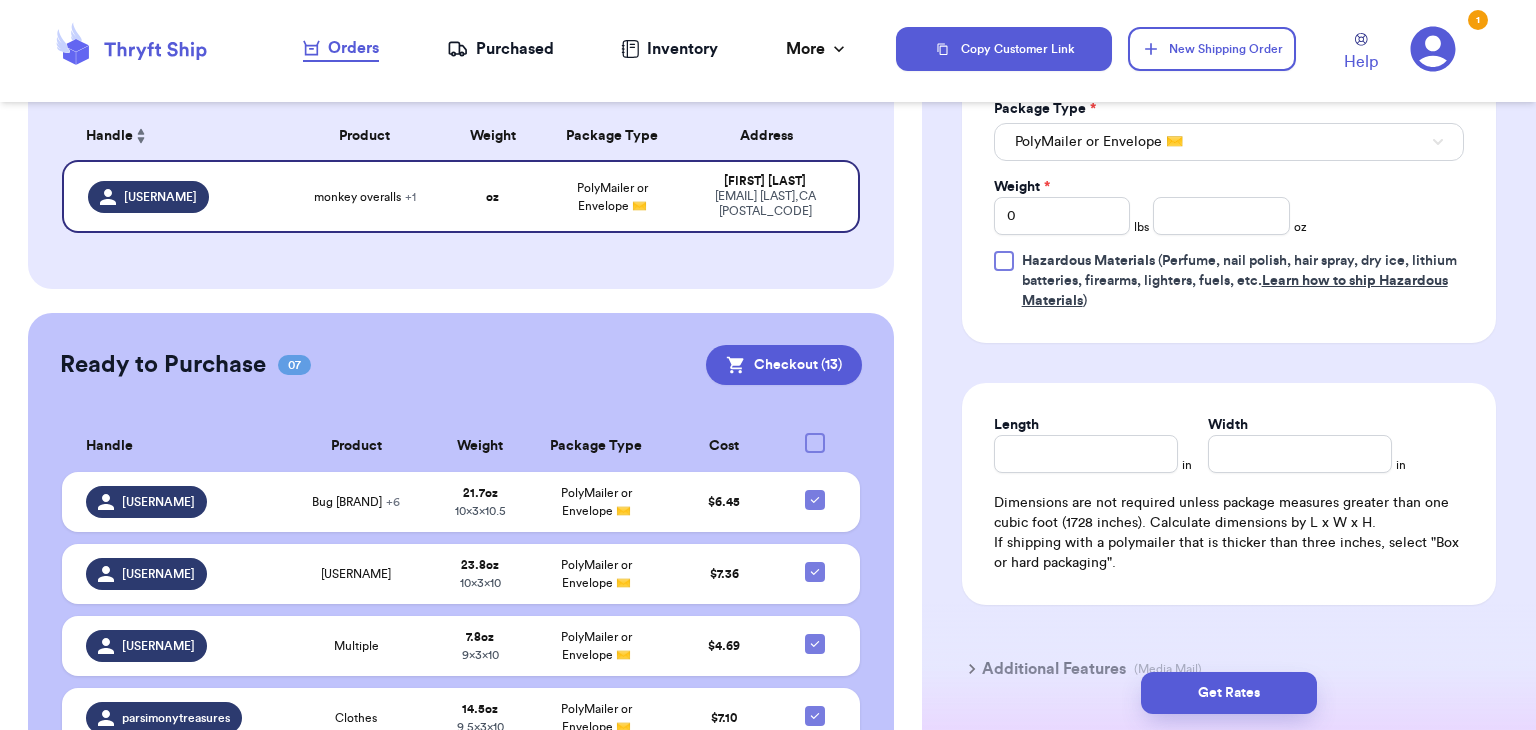 scroll, scrollTop: 964, scrollLeft: 0, axis: vertical 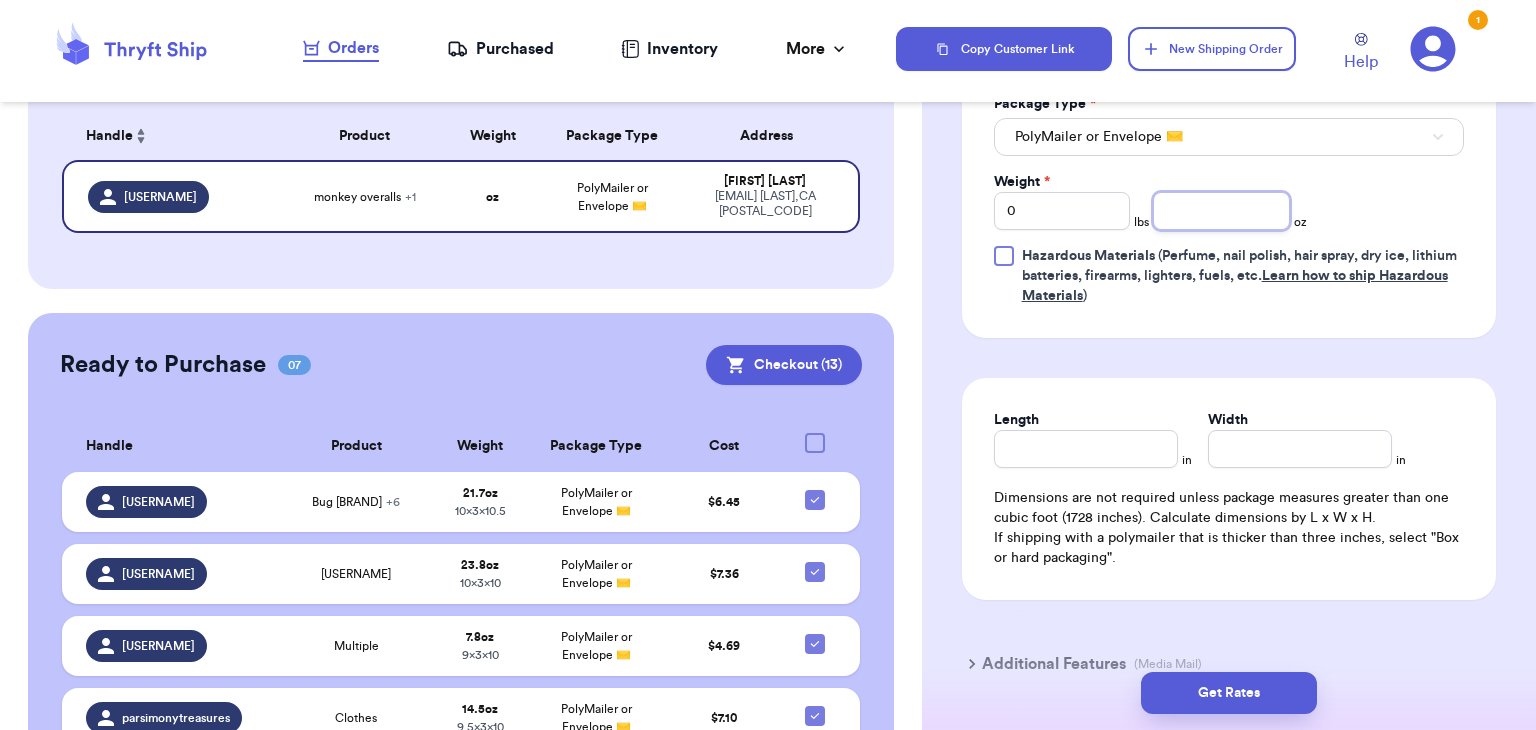 click at bounding box center [1221, 211] 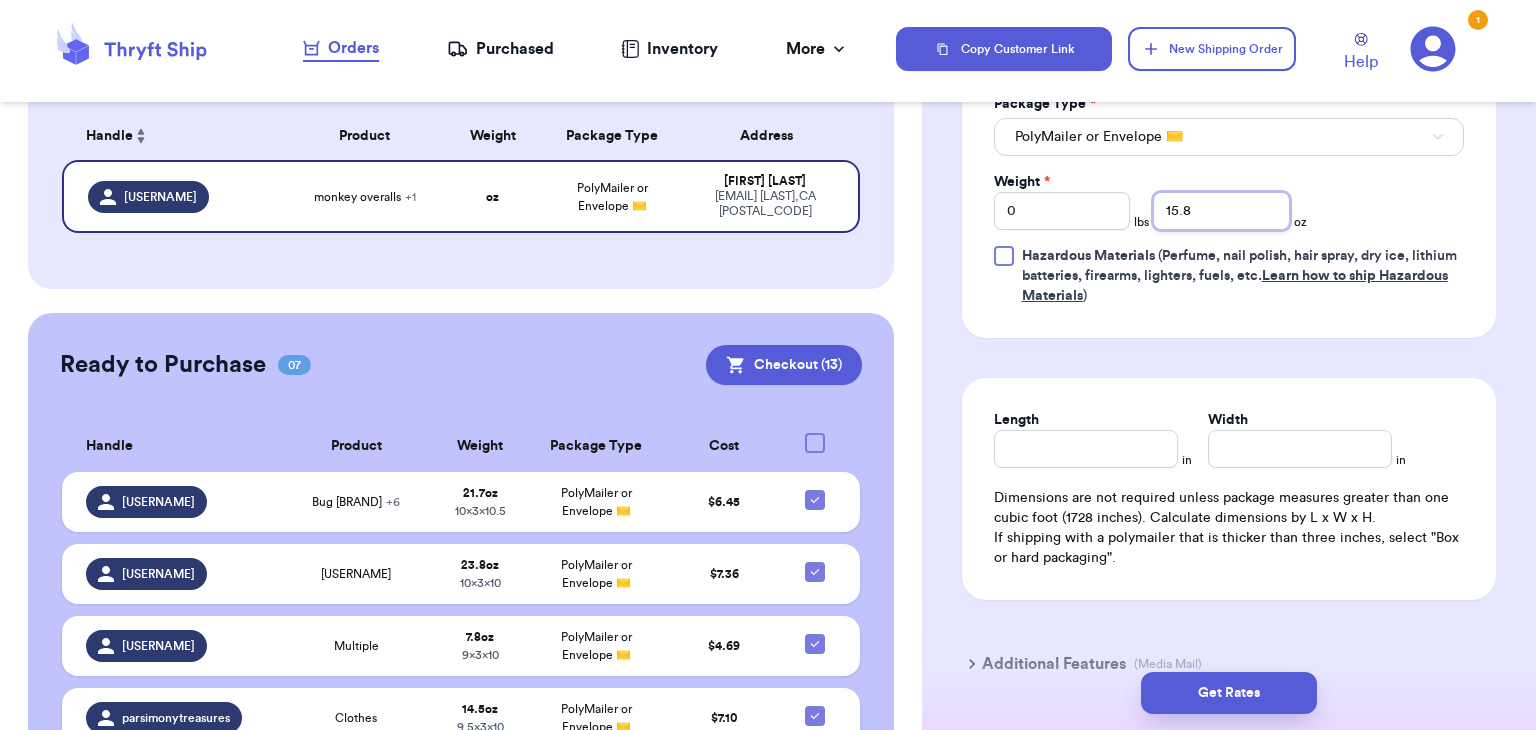 type on "15.8" 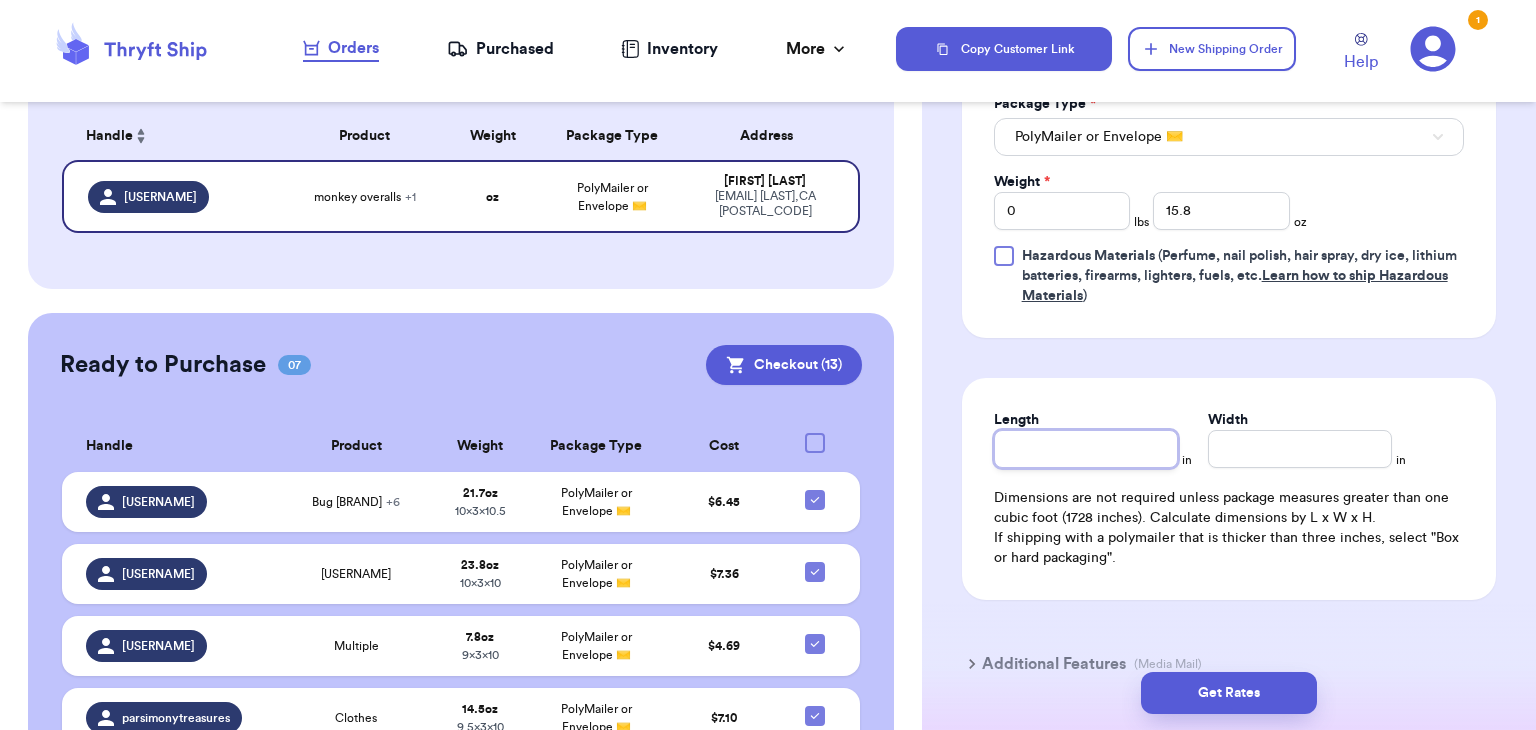 click on "Length" at bounding box center [1086, 449] 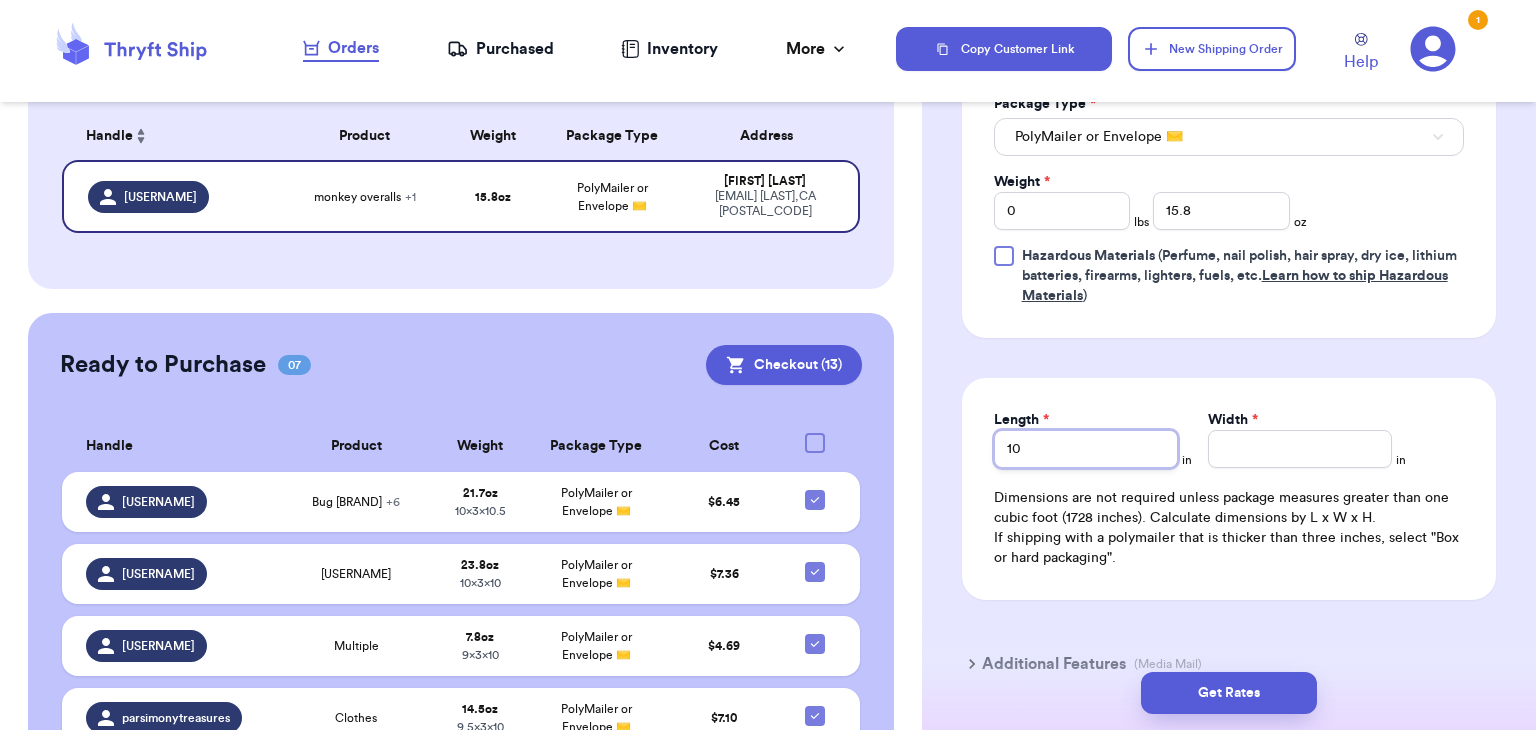 type on "10" 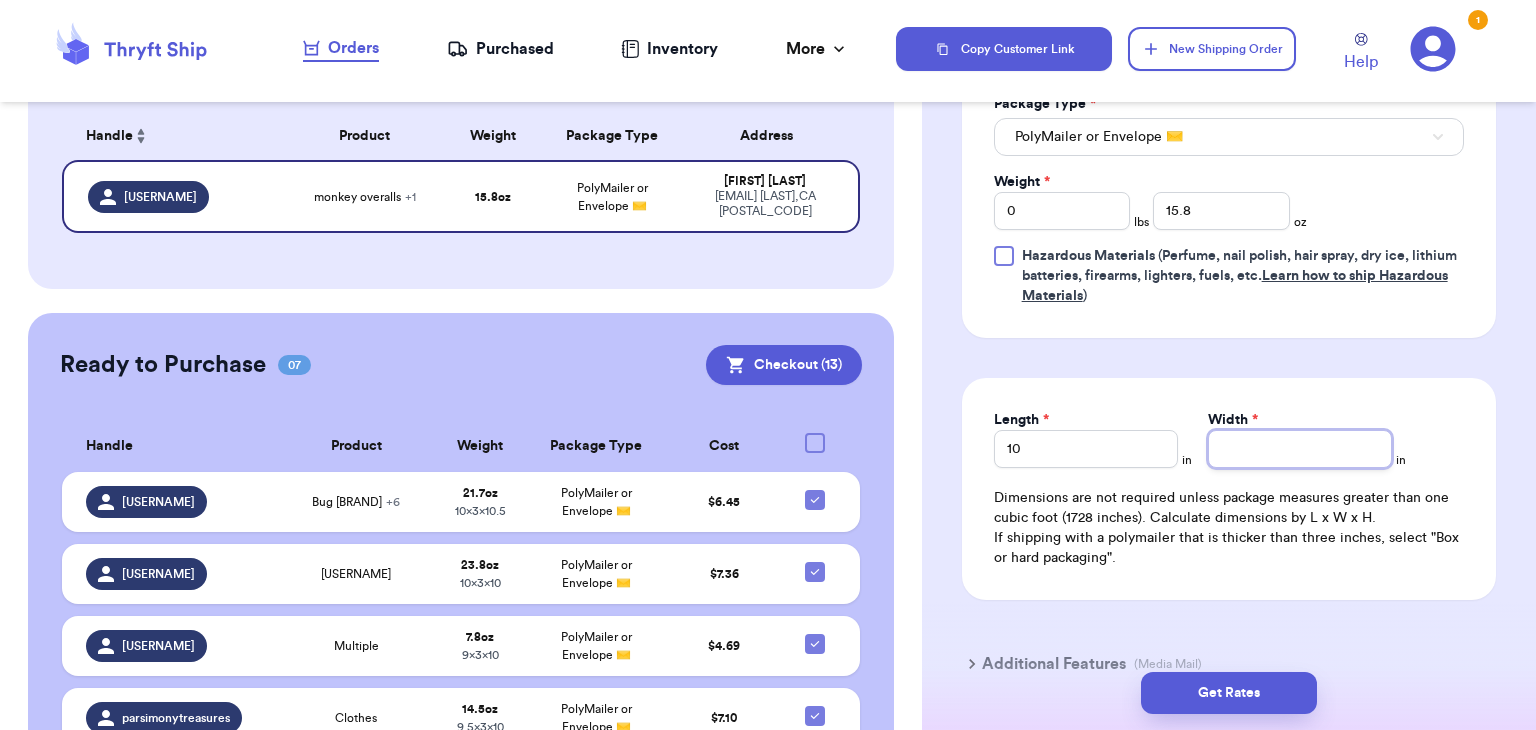 click on "Width *" at bounding box center (1300, 449) 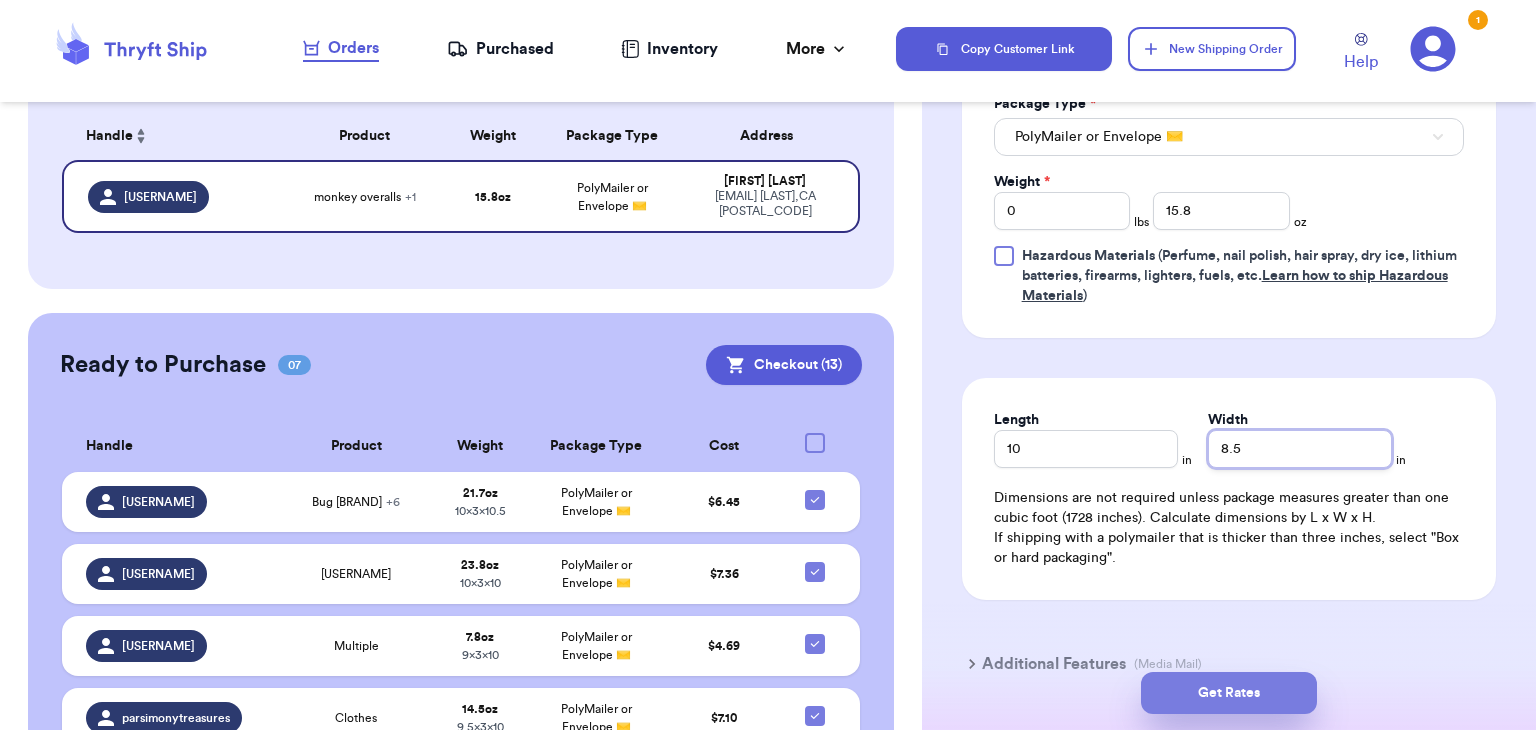 type on "8.5" 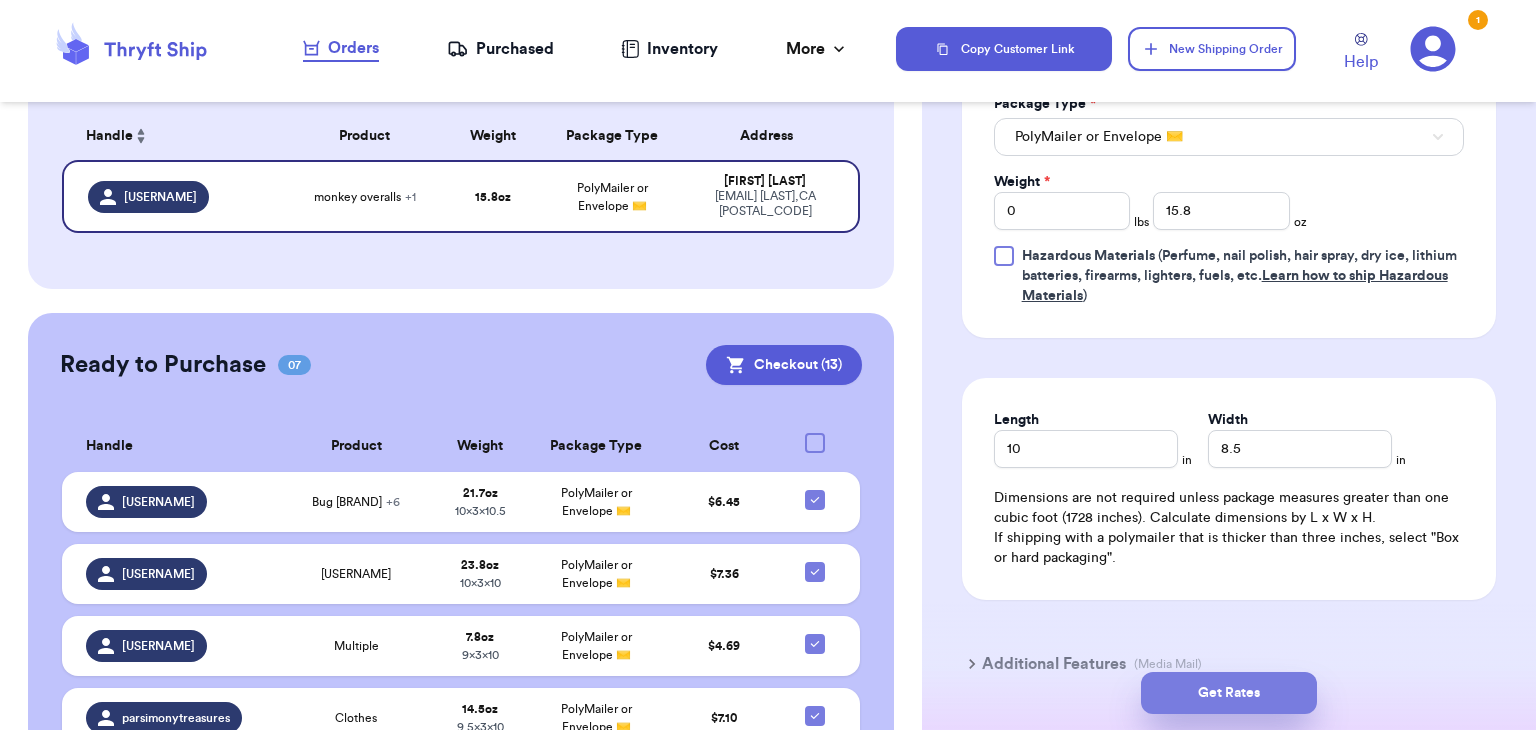 click on "Get Rates" at bounding box center (1229, 693) 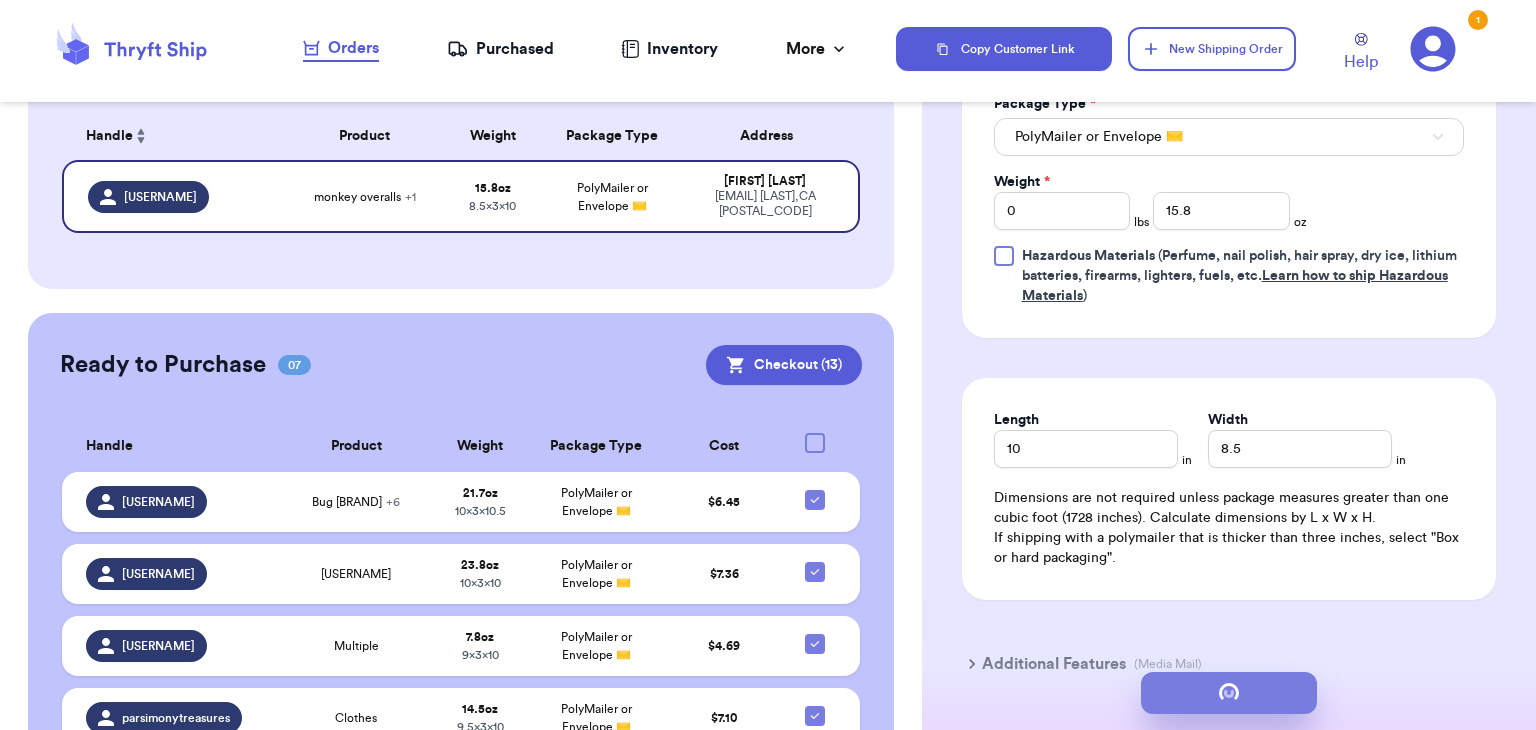 scroll, scrollTop: 0, scrollLeft: 0, axis: both 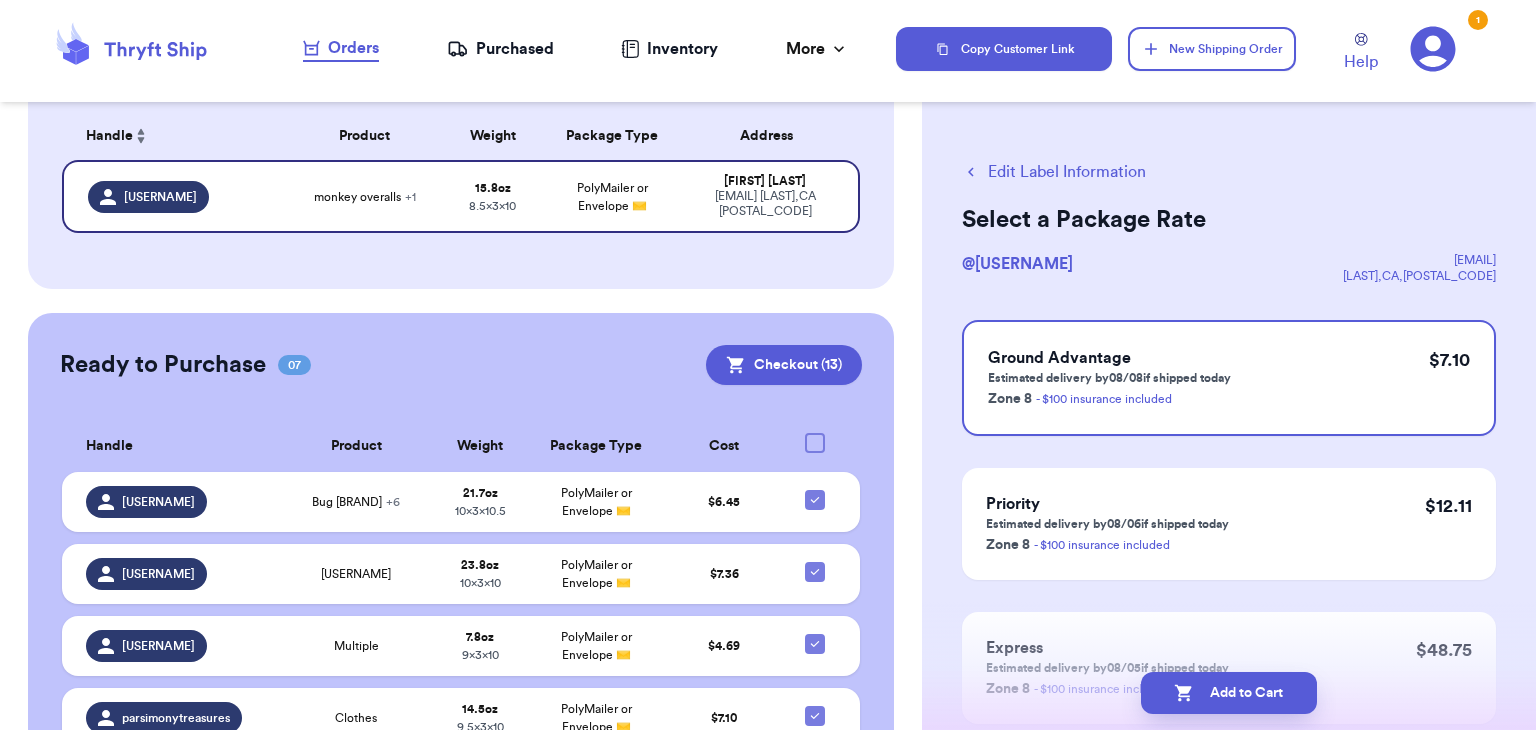 click on "Add to Cart" at bounding box center (1229, 693) 